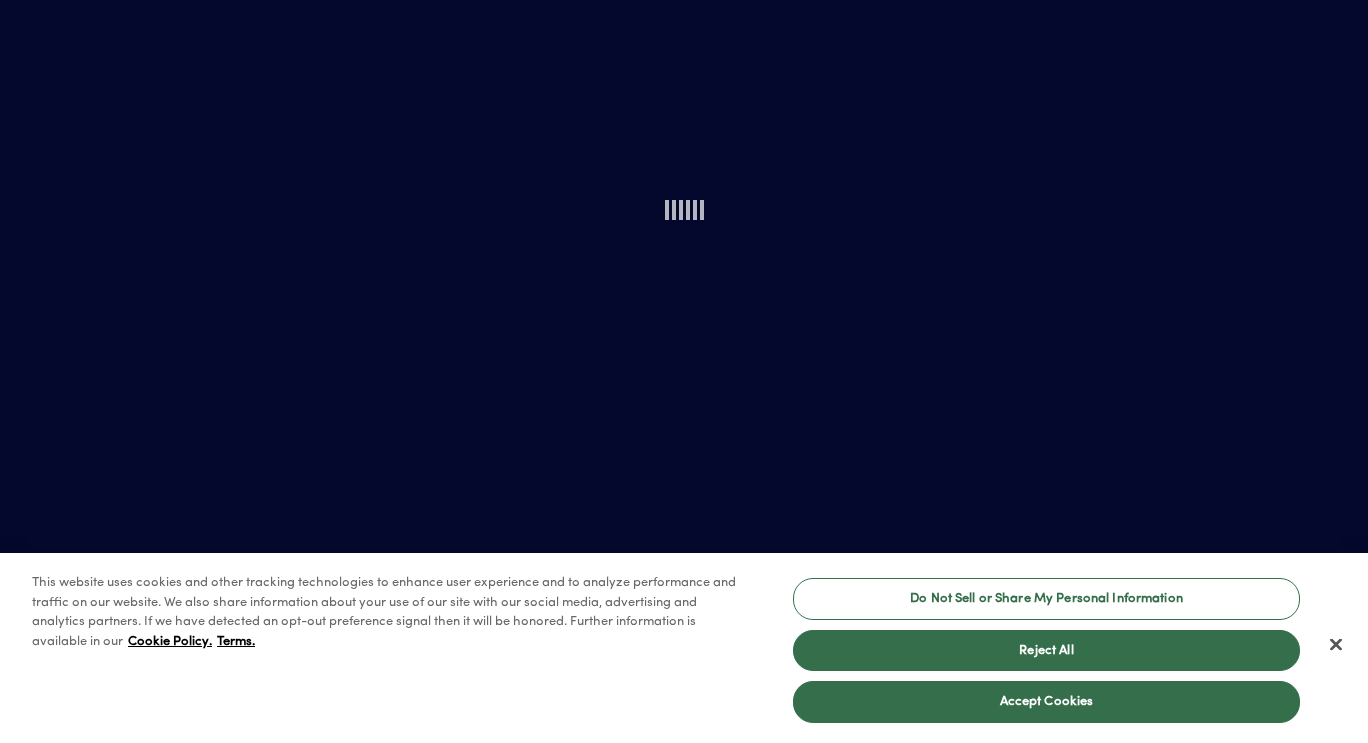scroll, scrollTop: 0, scrollLeft: 0, axis: both 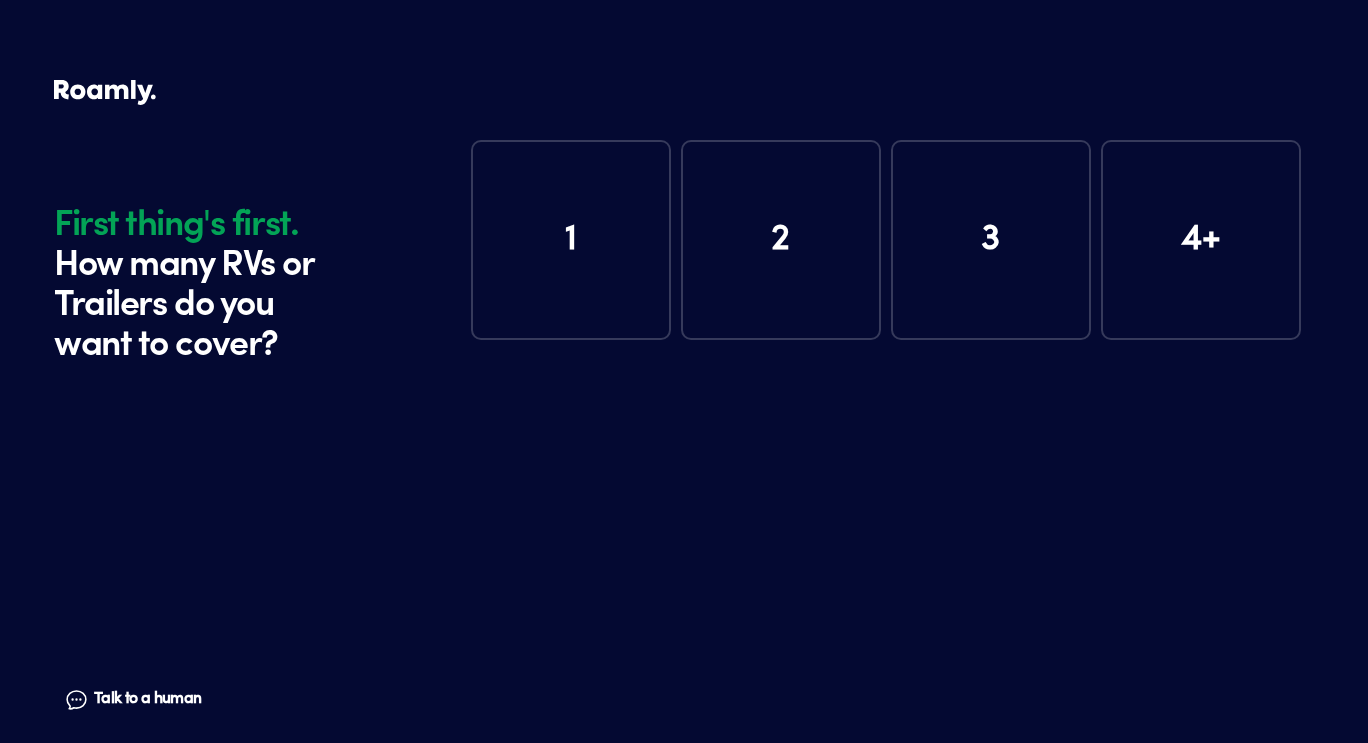 click on "1" at bounding box center (571, 240) 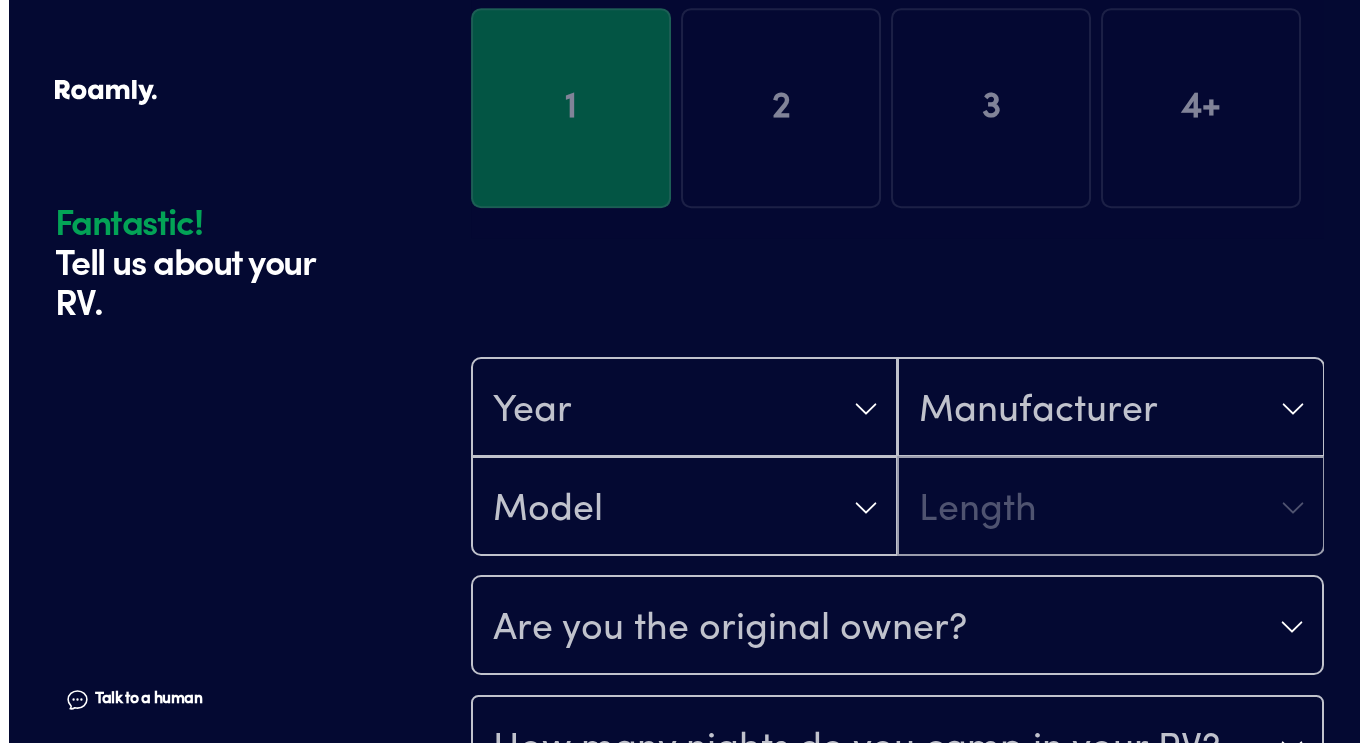 scroll, scrollTop: 390, scrollLeft: 0, axis: vertical 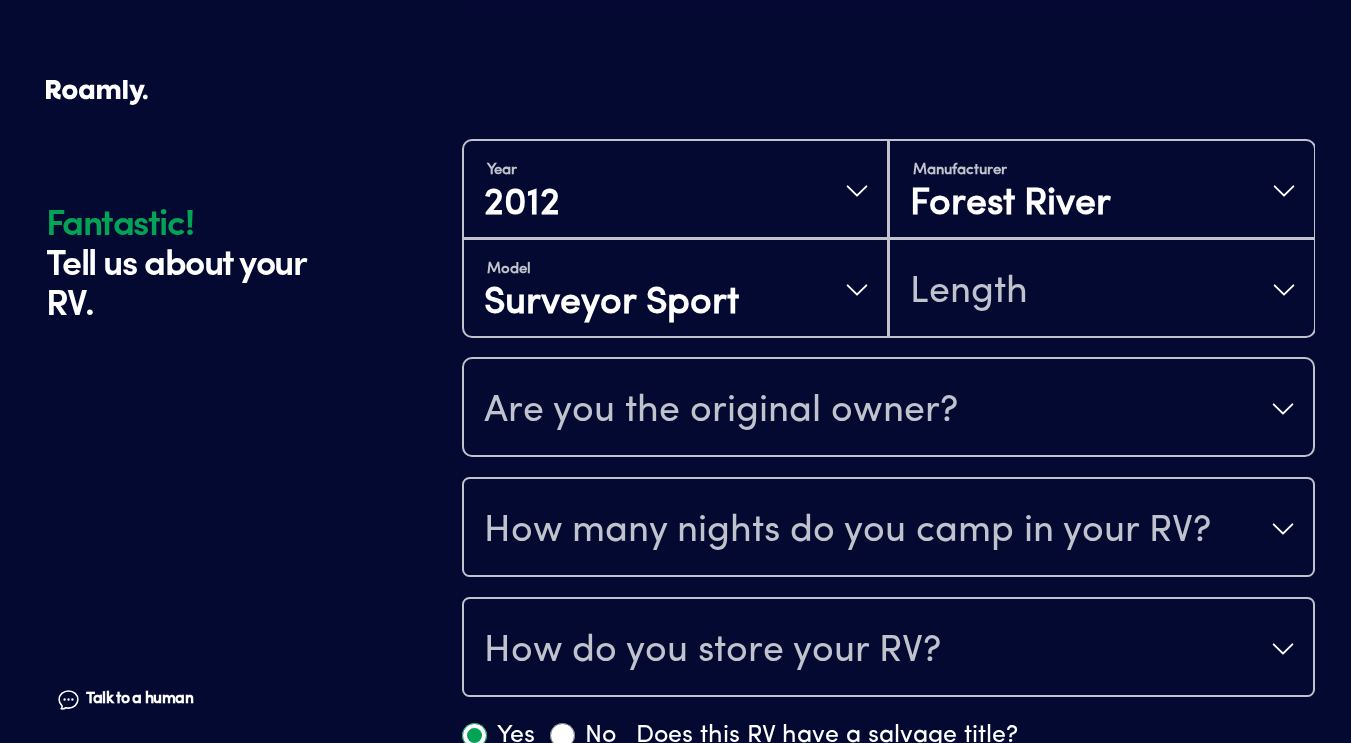 click on "Are you the original owner?" at bounding box center [888, 409] 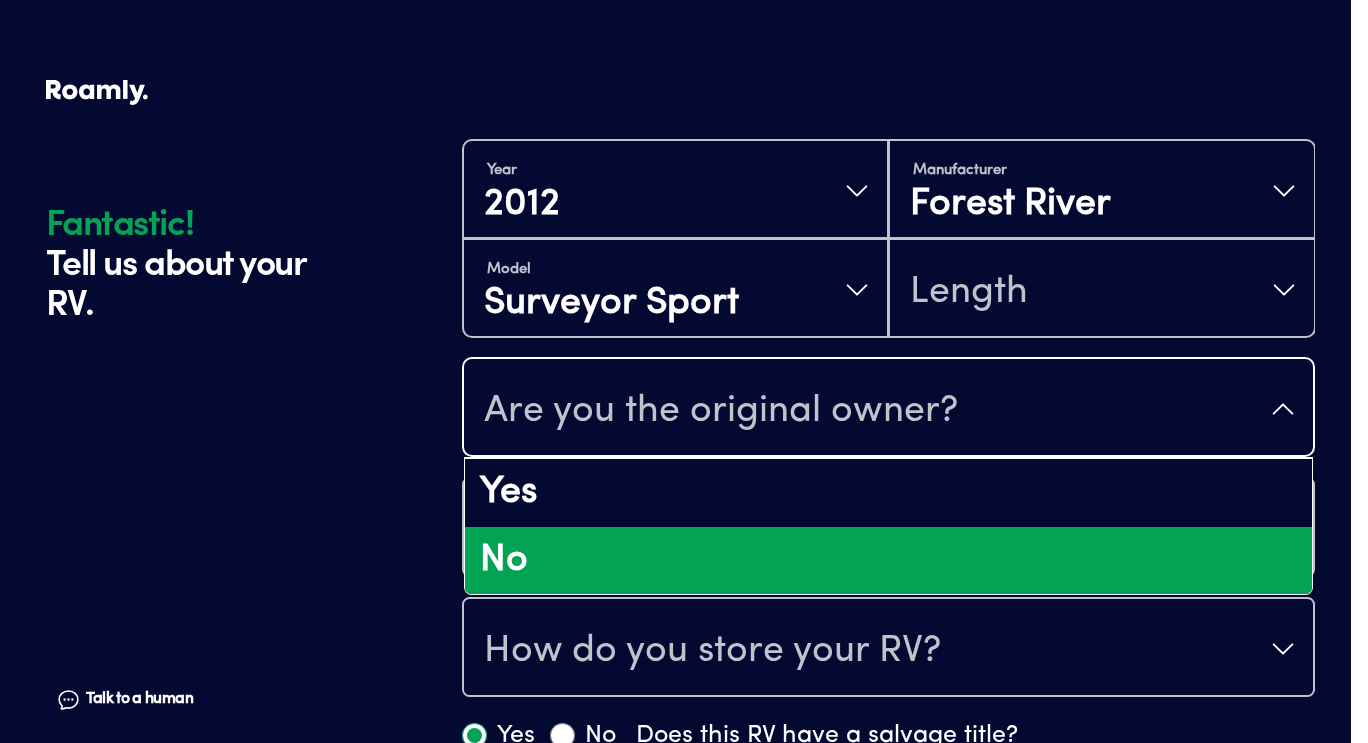 click on "No" at bounding box center (888, 561) 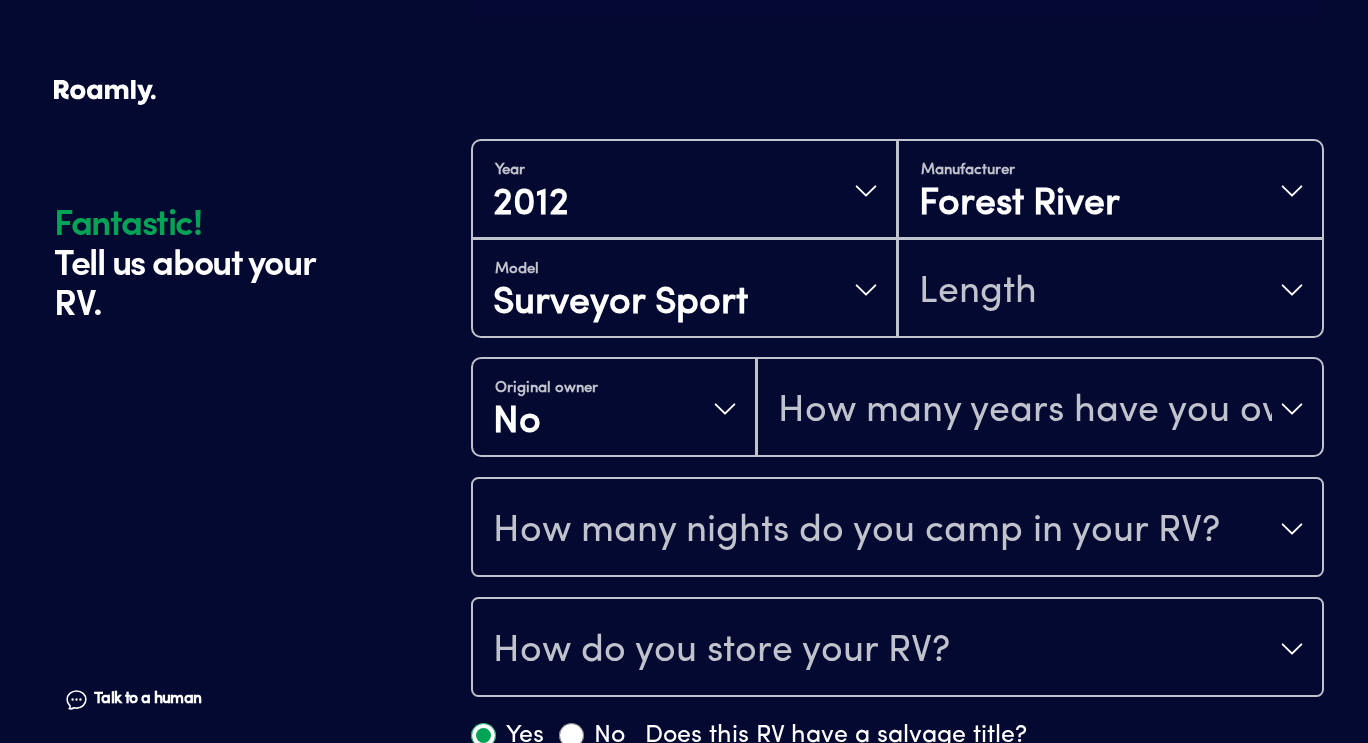 click on "How many nights do you camp in your RV?" at bounding box center (897, 529) 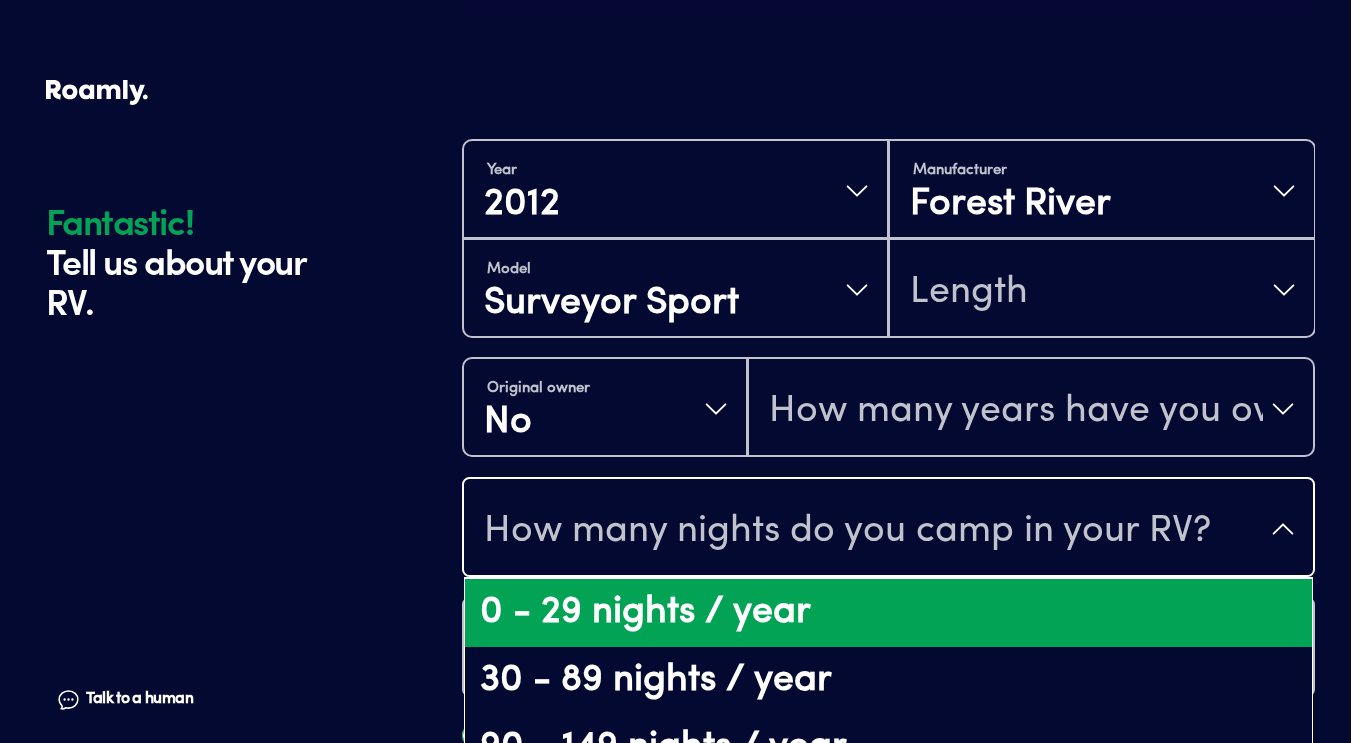 click on "0 - 29 nights / year" at bounding box center [888, 613] 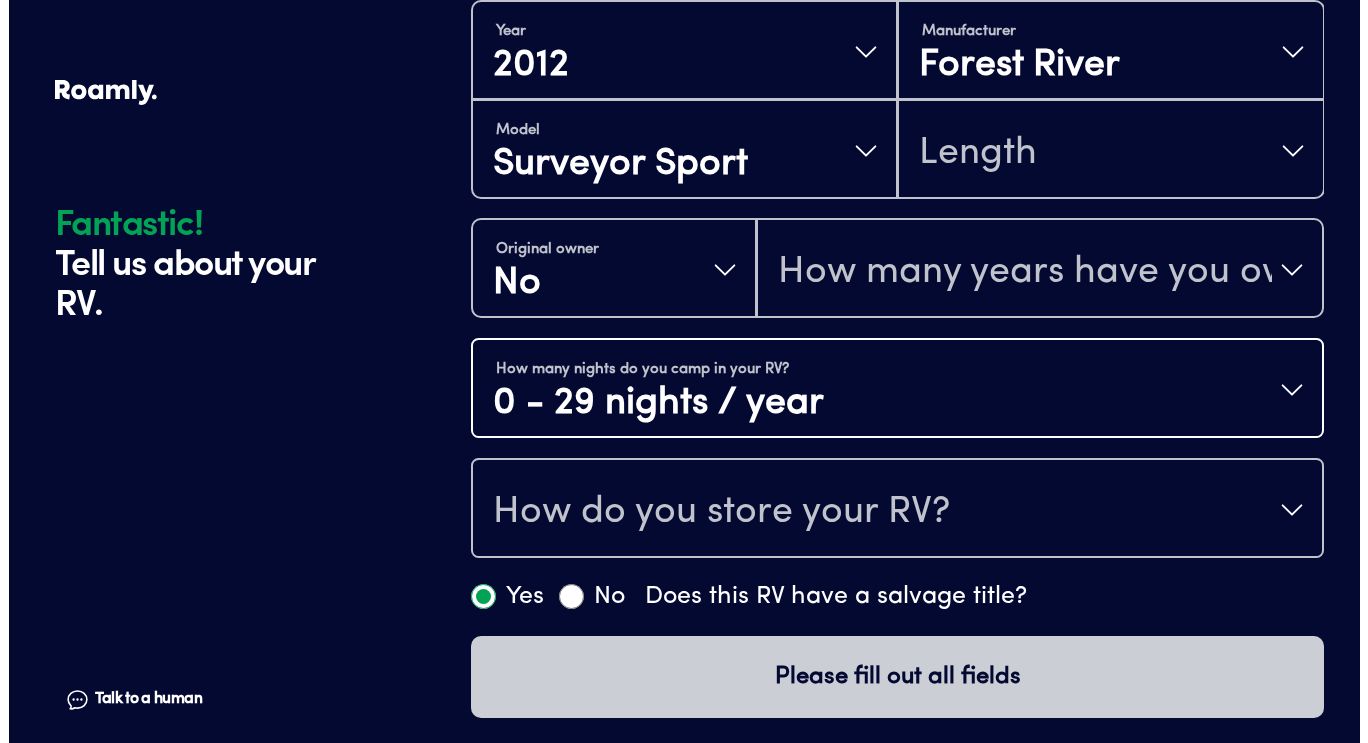 scroll, scrollTop: 533, scrollLeft: 0, axis: vertical 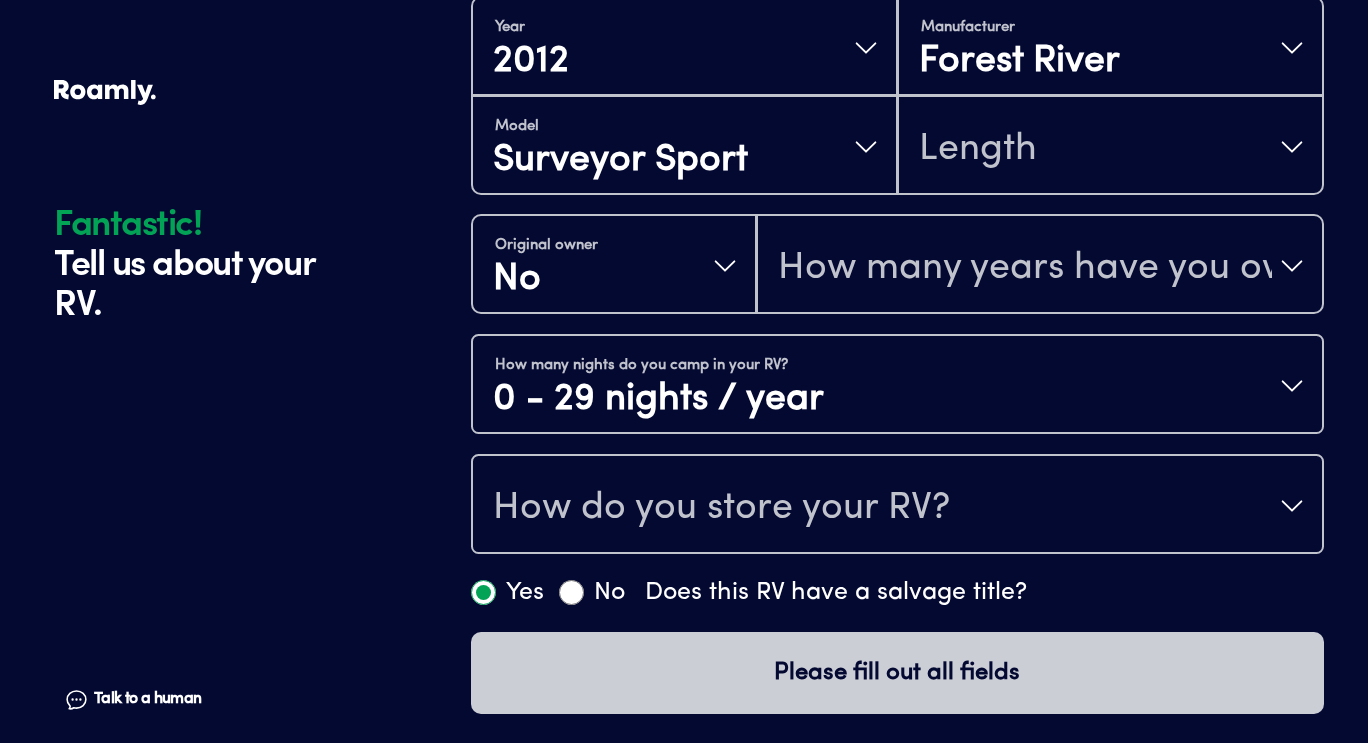 click on "How do you store your RV?" at bounding box center (897, 506) 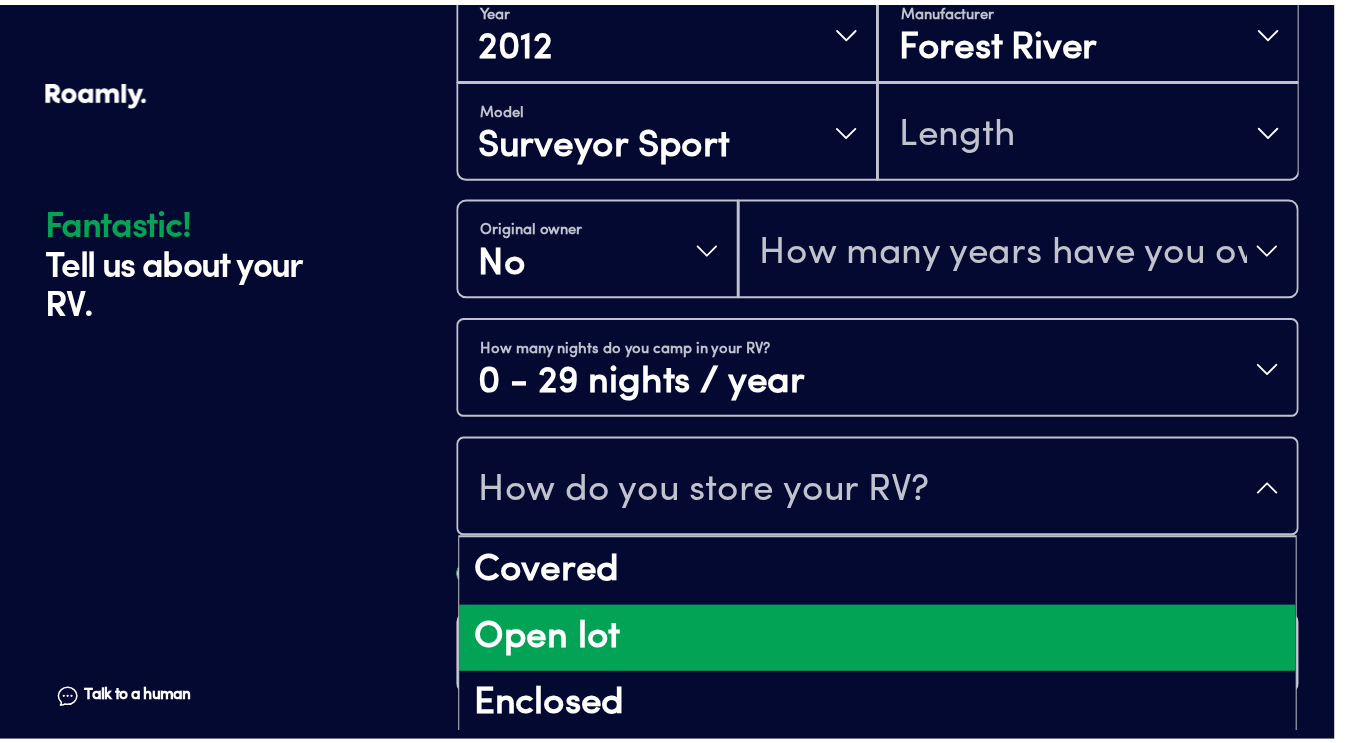 scroll, scrollTop: 26, scrollLeft: 0, axis: vertical 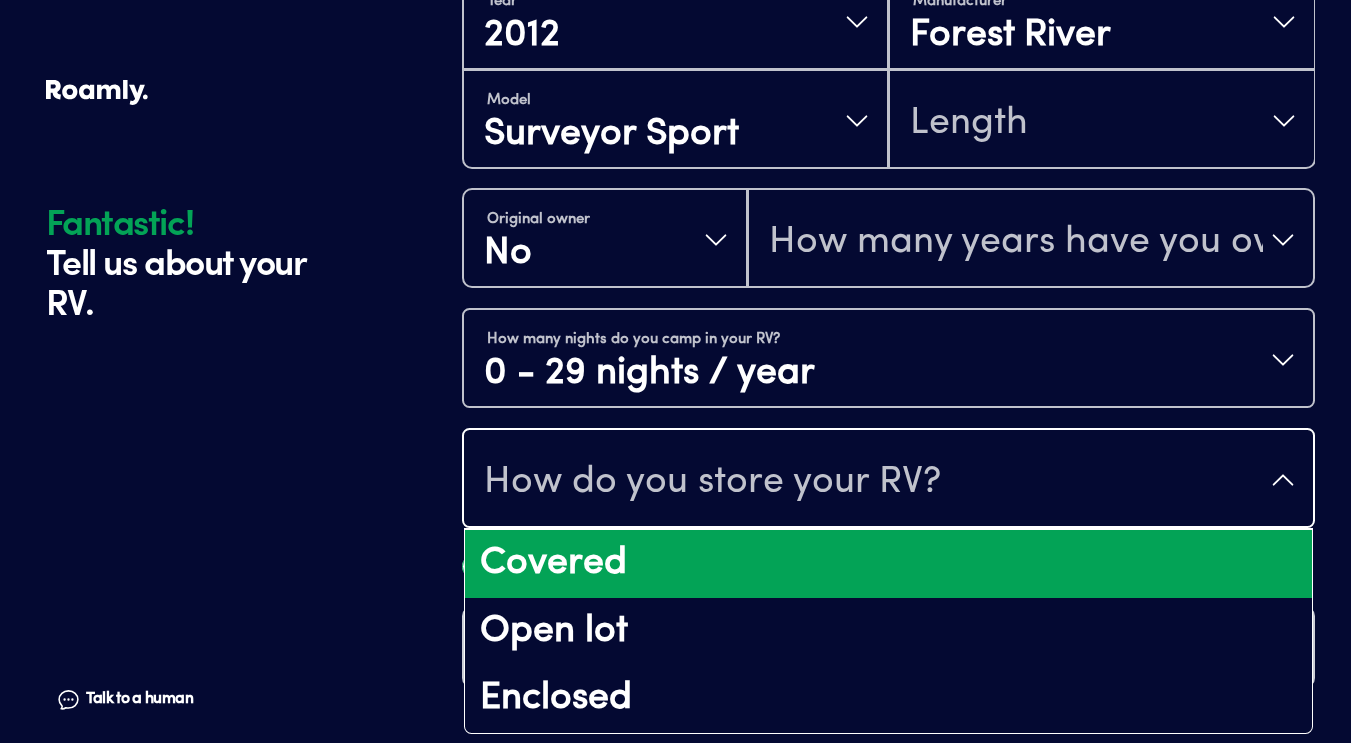 click on "Covered" at bounding box center [888, 564] 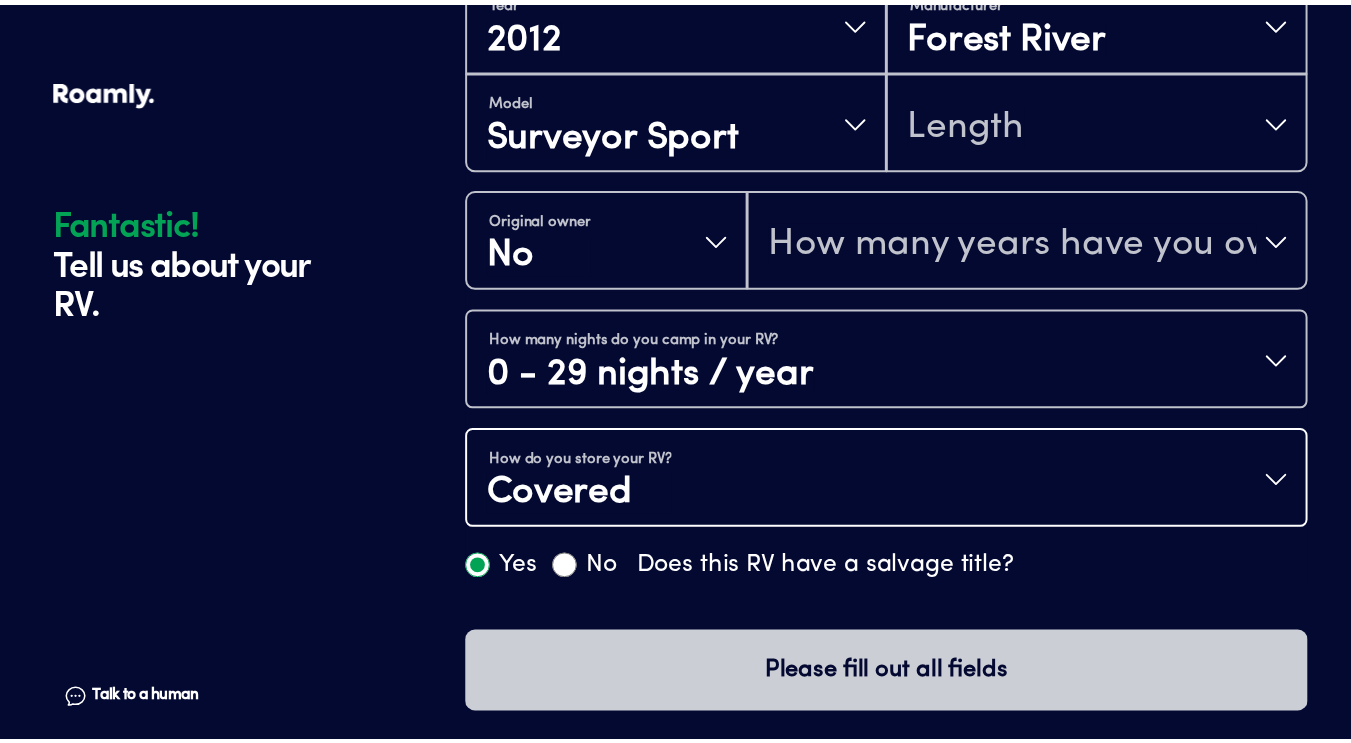 scroll, scrollTop: 0, scrollLeft: 0, axis: both 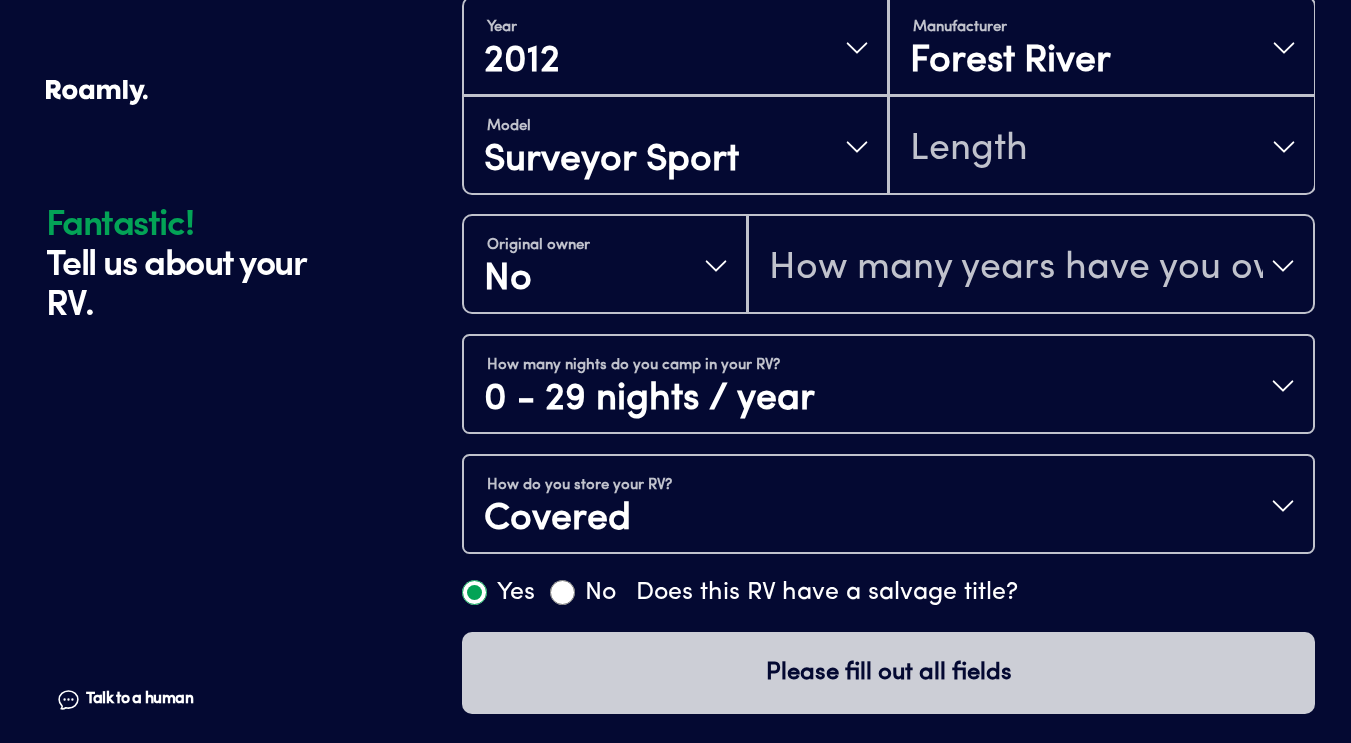 click on "No" at bounding box center [562, 592] 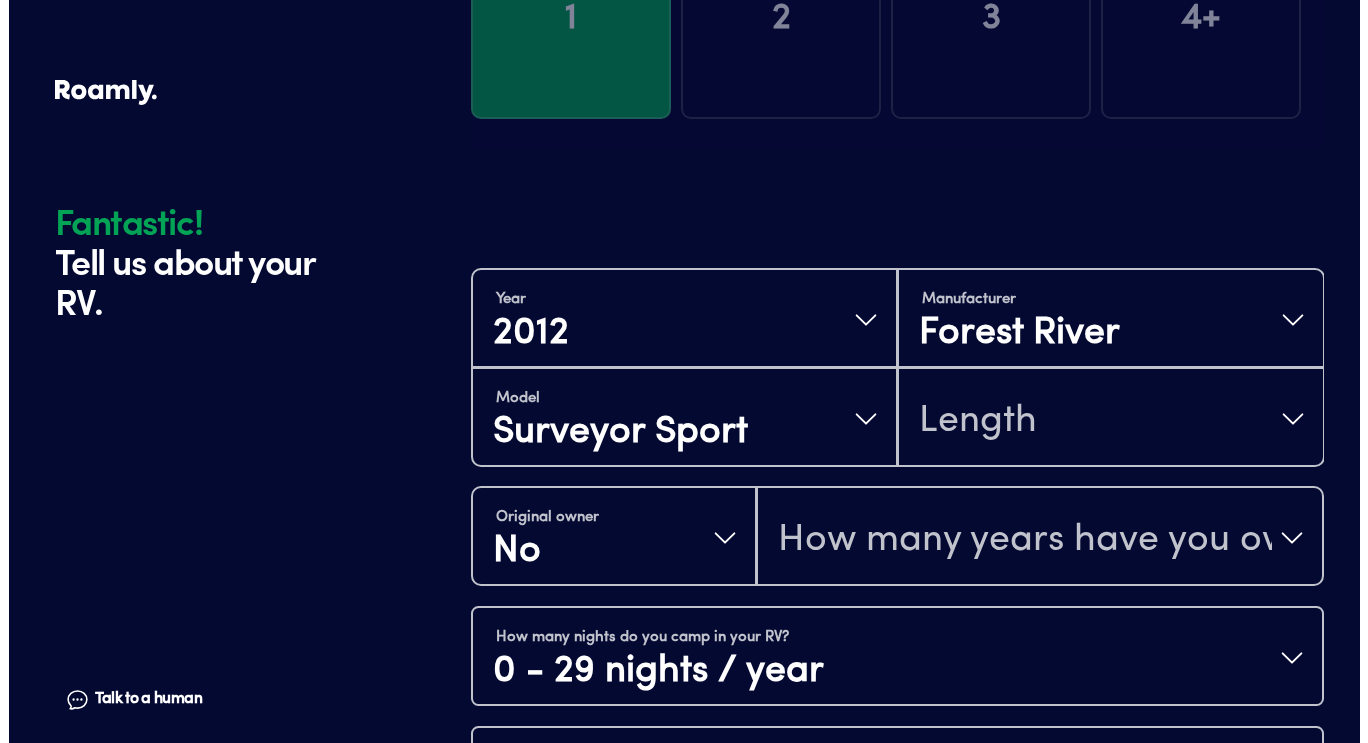 scroll, scrollTop: 233, scrollLeft: 0, axis: vertical 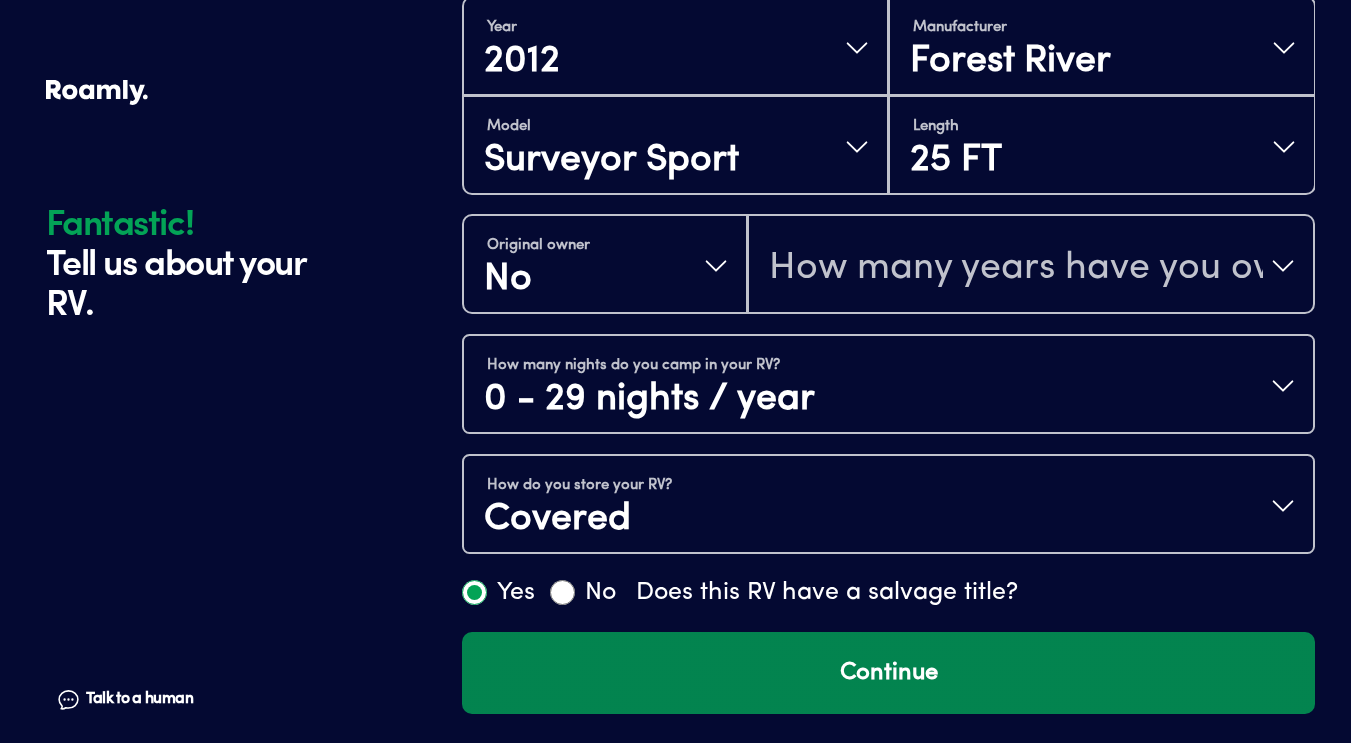 click on "Continue" at bounding box center [888, 673] 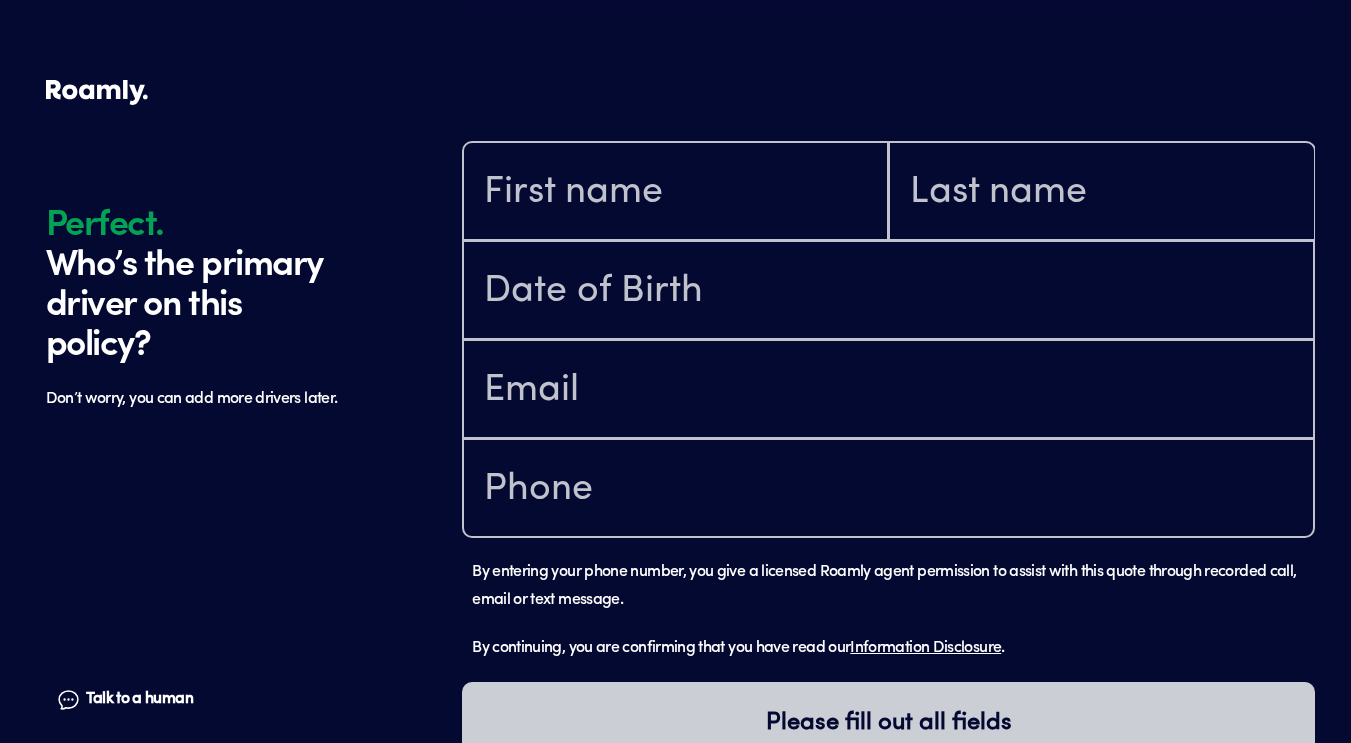 scroll, scrollTop: 1184, scrollLeft: 0, axis: vertical 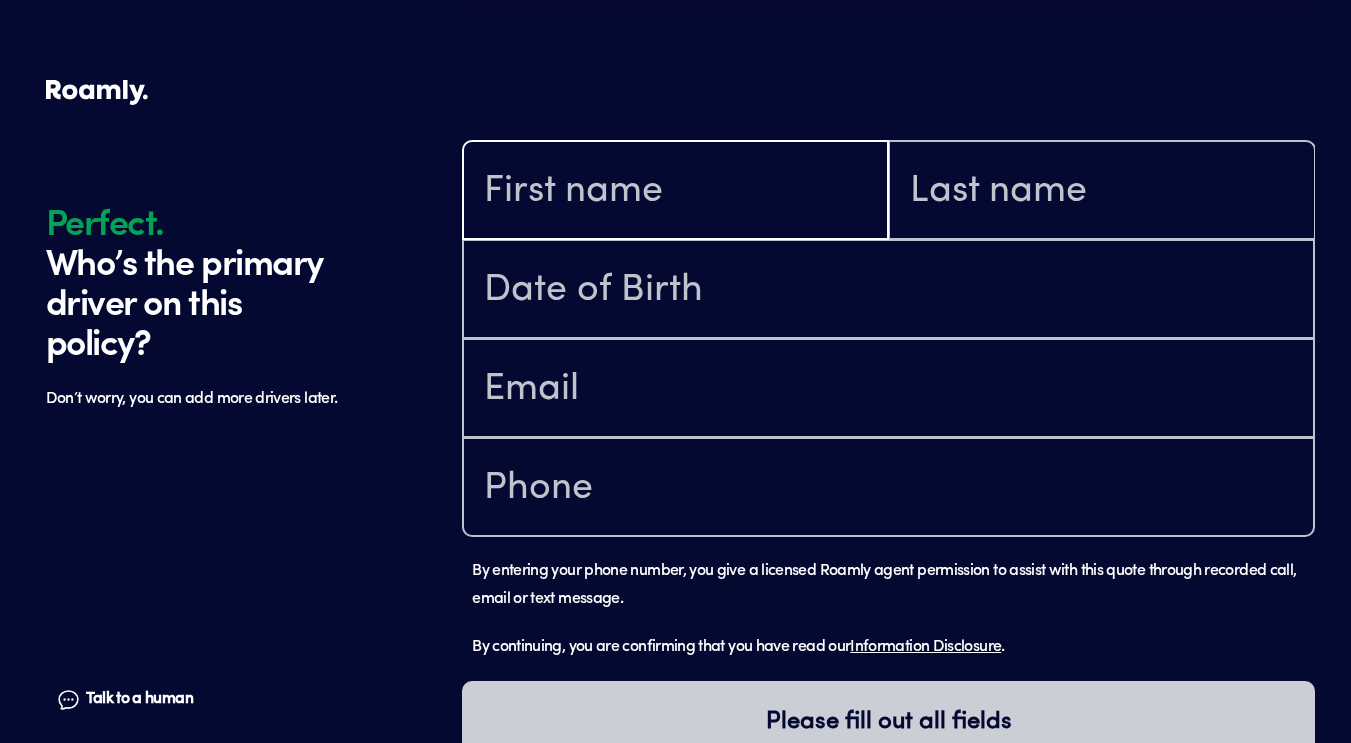 click at bounding box center (675, 192) 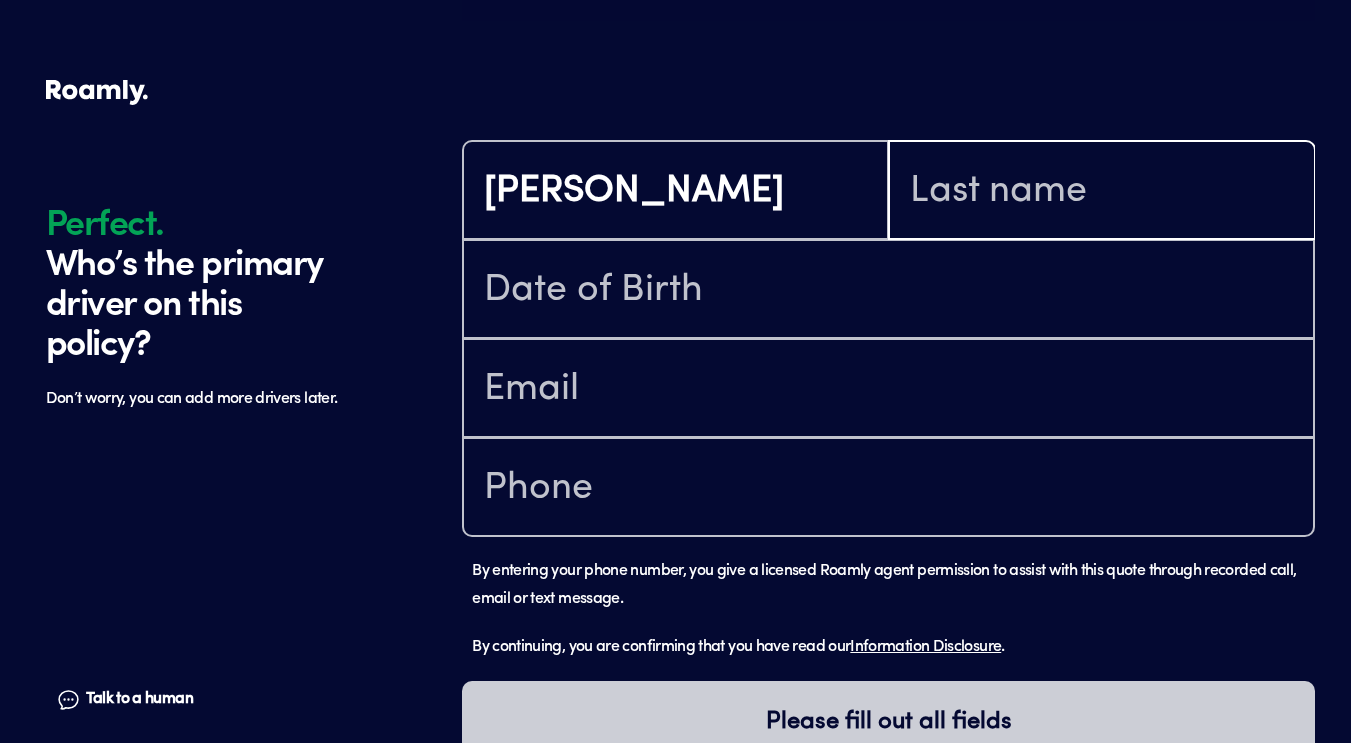 type on "[PERSON_NAME]" 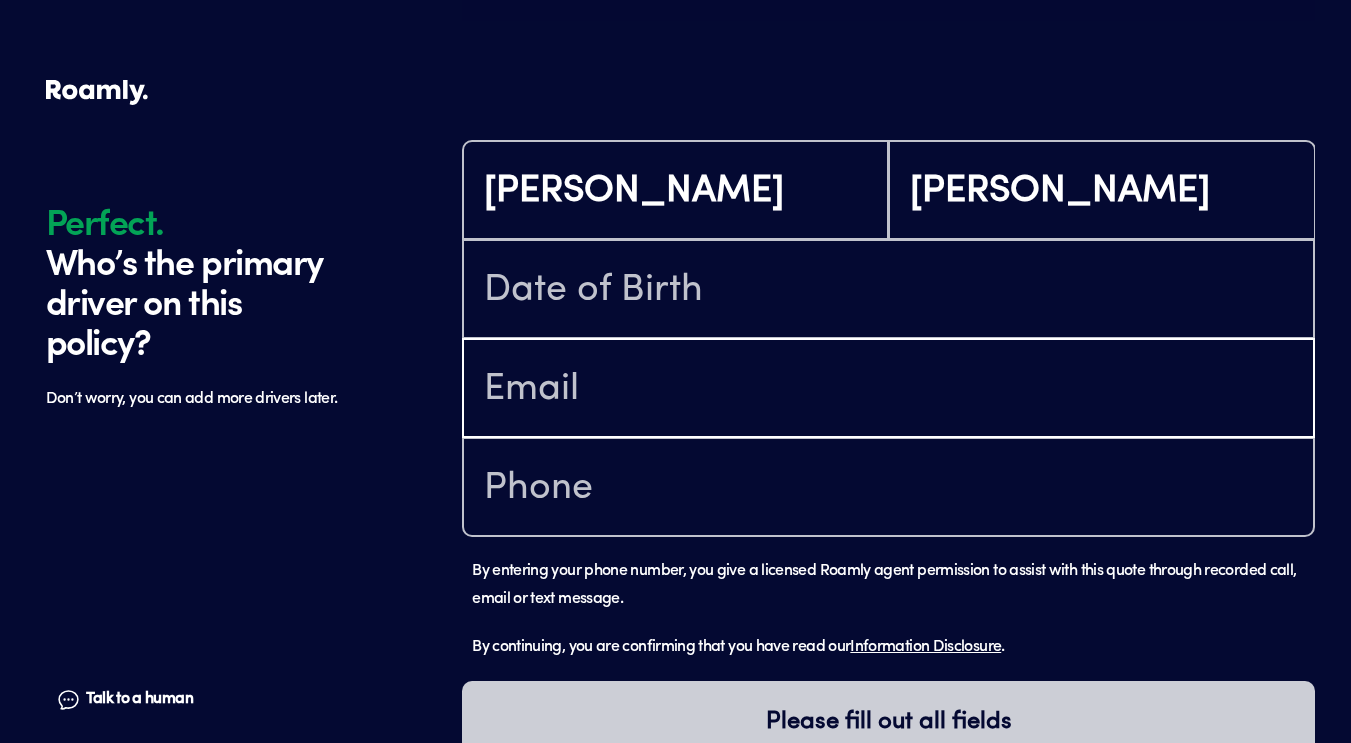 type on "[PERSON_NAME][EMAIL_ADDRESS][DOMAIN_NAME]" 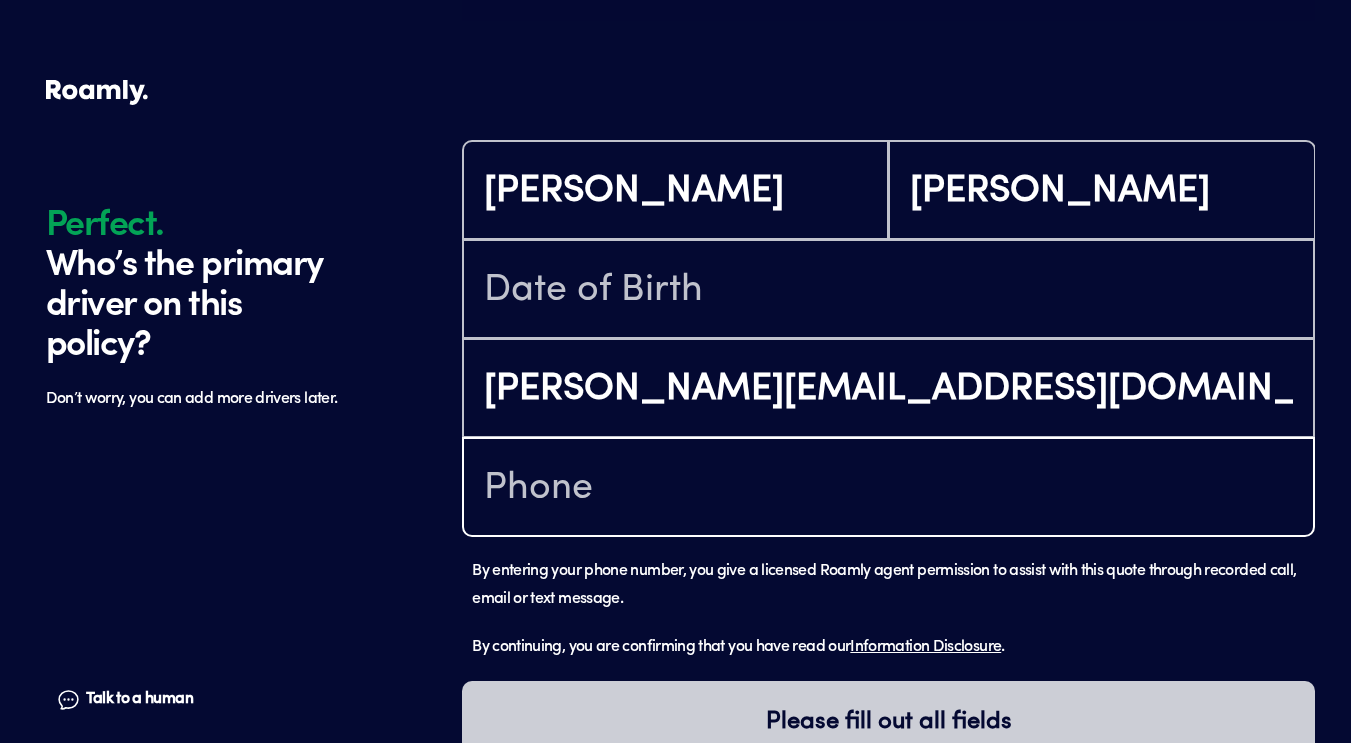 type on "[PHONE_NUMBER]" 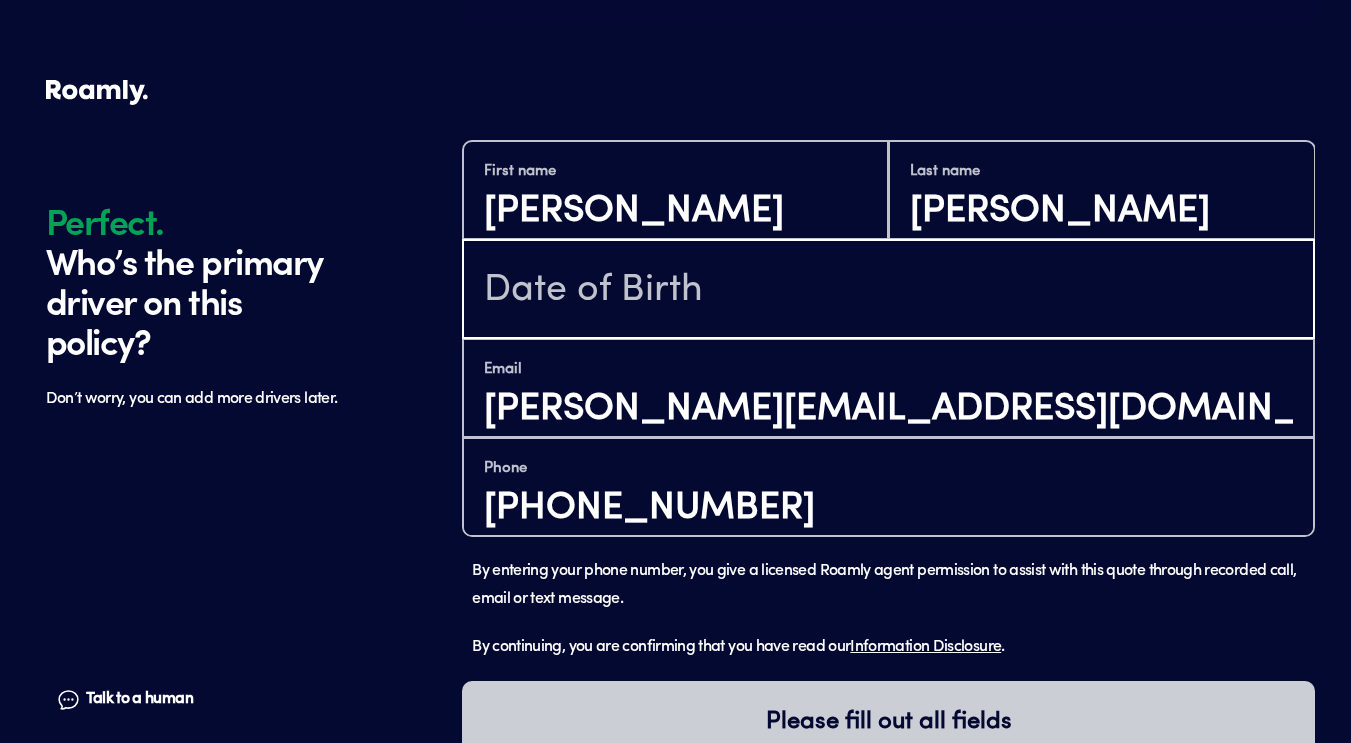click at bounding box center [888, 291] 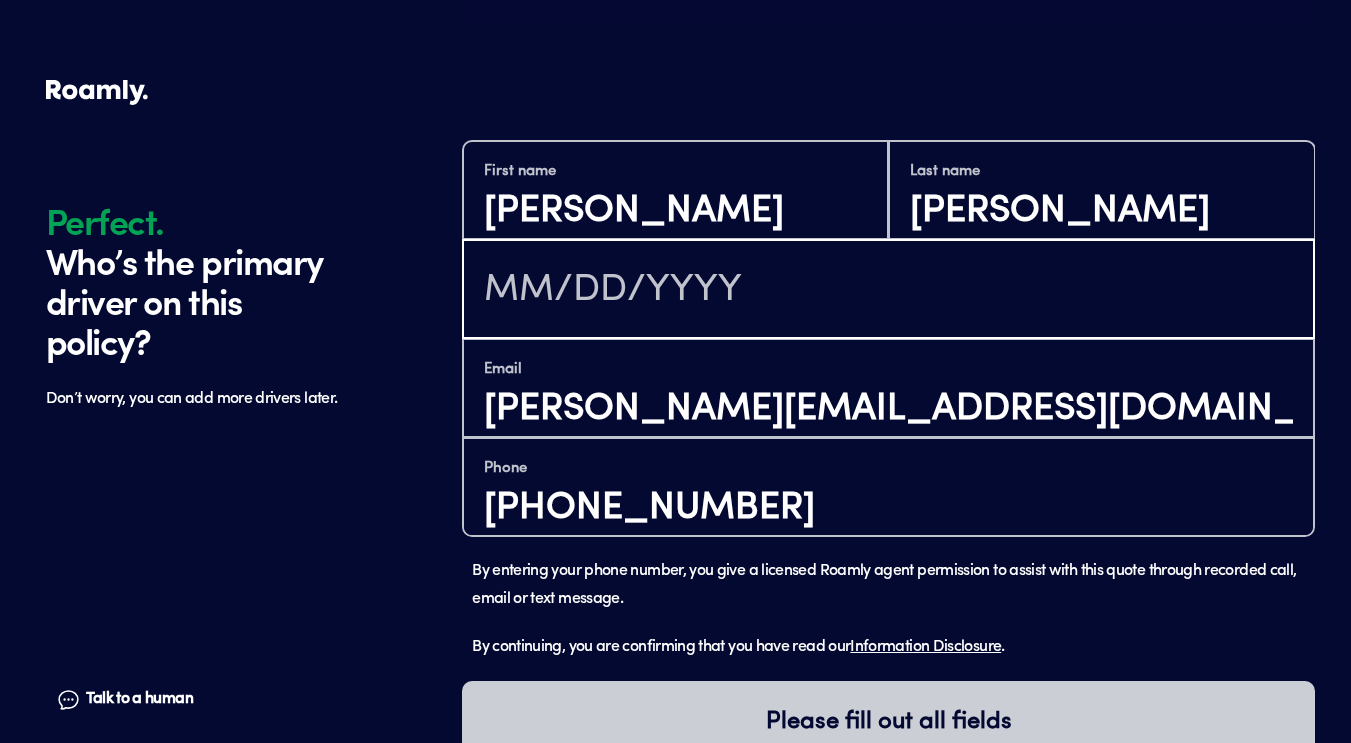 click at bounding box center [888, 291] 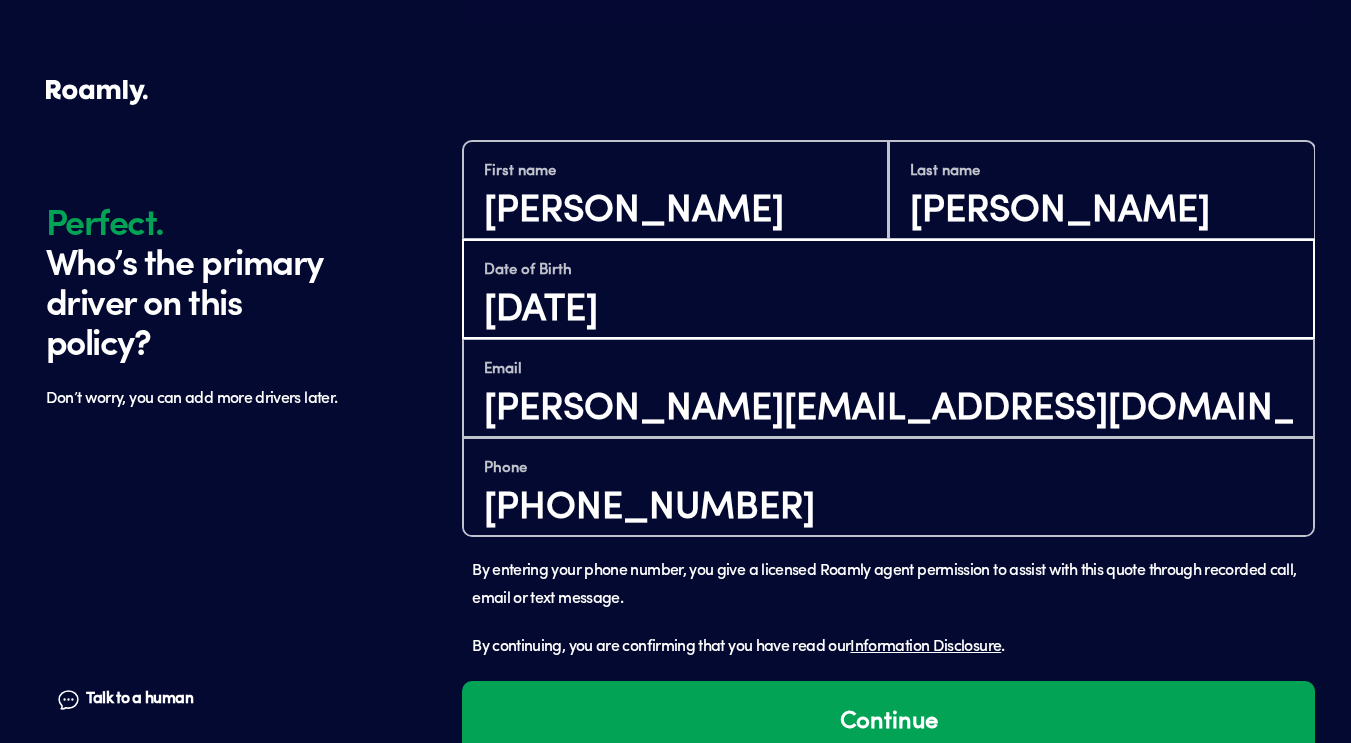 type on "[DATE]" 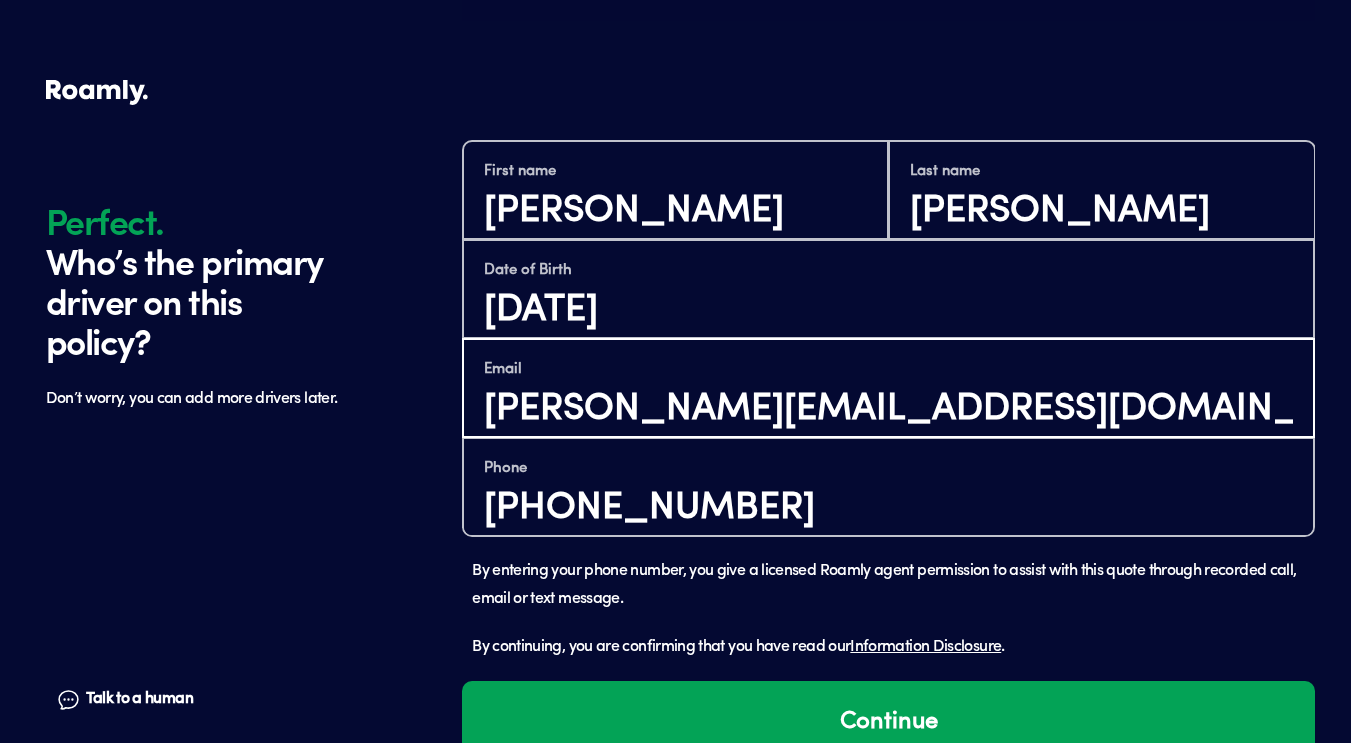 drag, startPoint x: 1129, startPoint y: 411, endPoint x: 120, endPoint y: 410, distance: 1009.0005 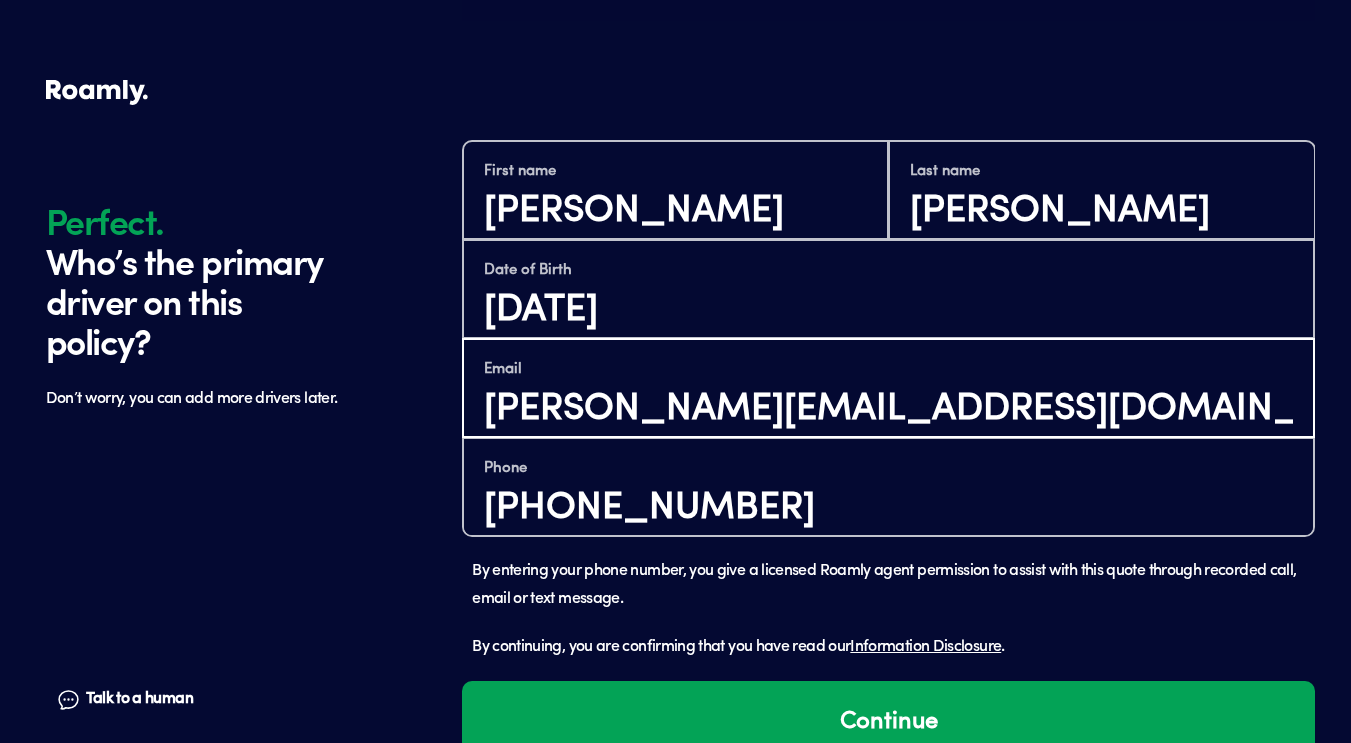 type on "[EMAIL_ADDRESS][DOMAIN_NAME]" 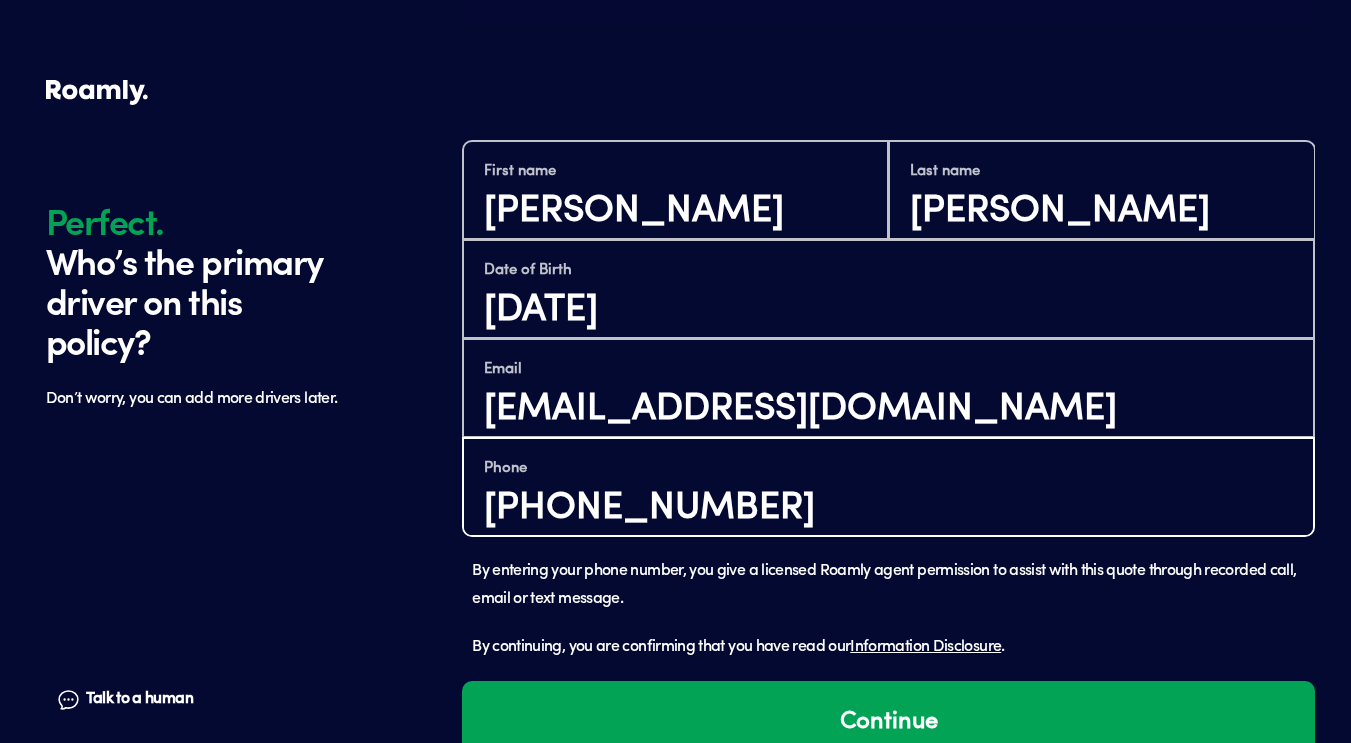 drag, startPoint x: 748, startPoint y: 508, endPoint x: 591, endPoint y: 515, distance: 157.15598 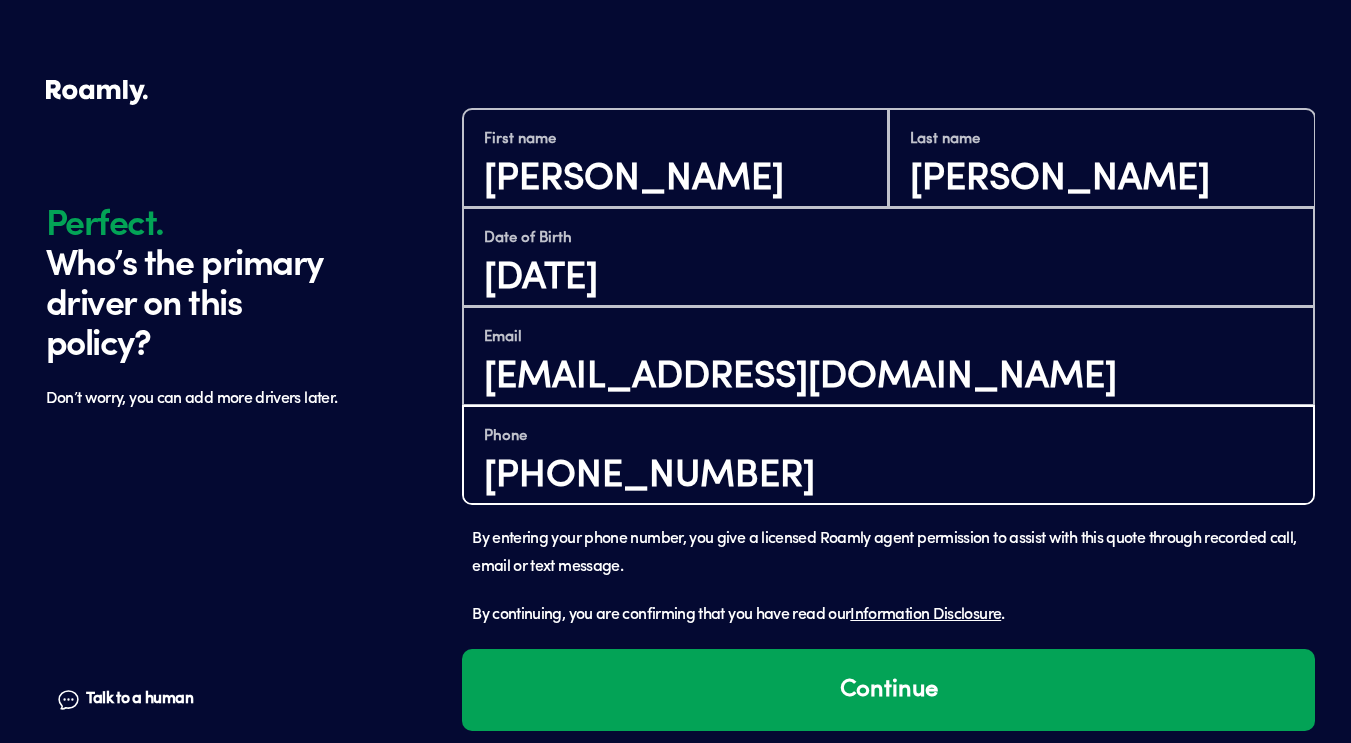 scroll, scrollTop: 1233, scrollLeft: 0, axis: vertical 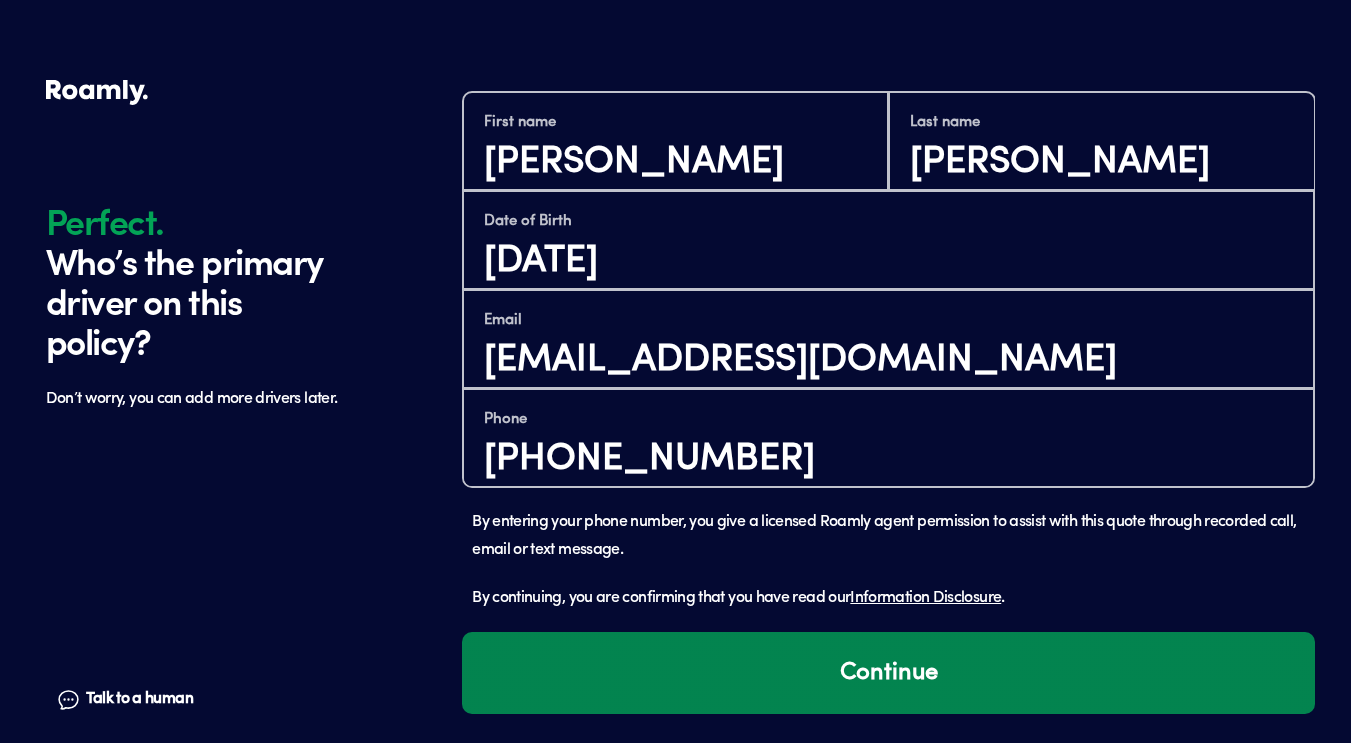 click on "Continue" at bounding box center [888, 673] 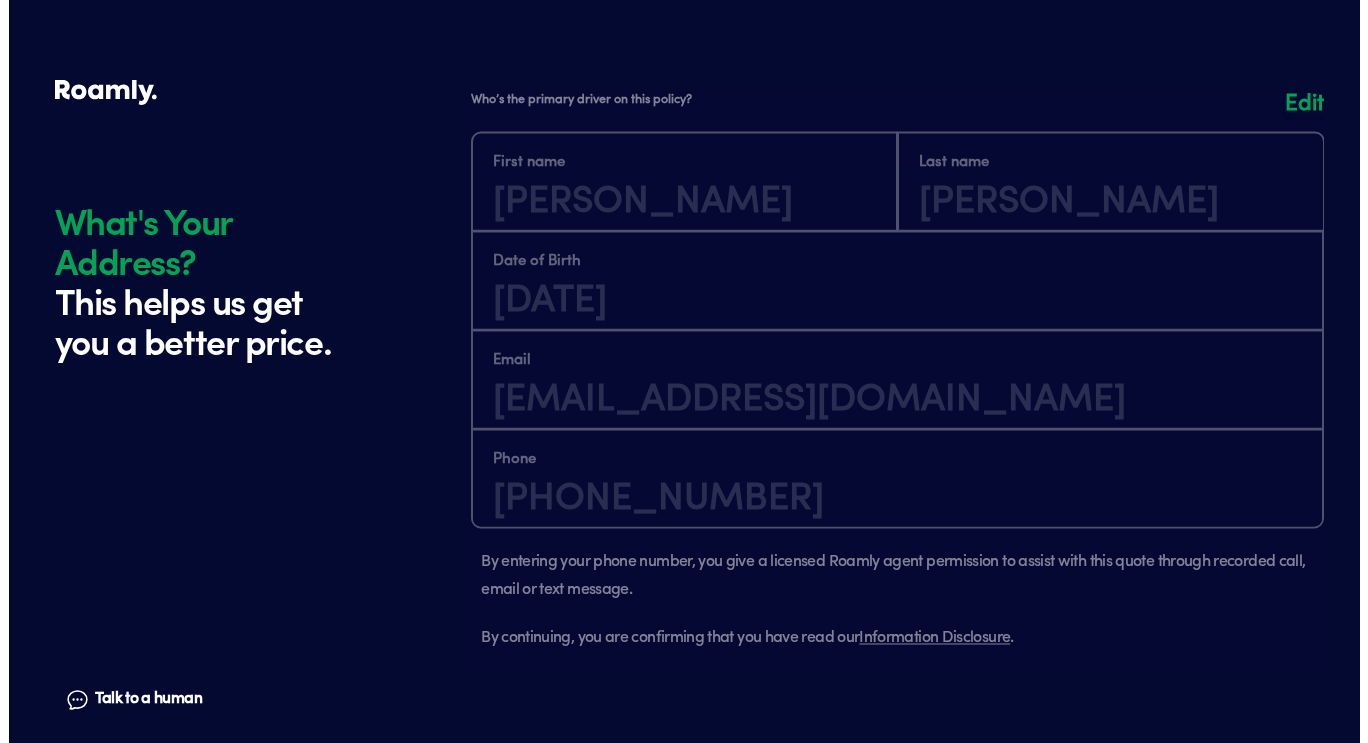 scroll, scrollTop: 1866, scrollLeft: 0, axis: vertical 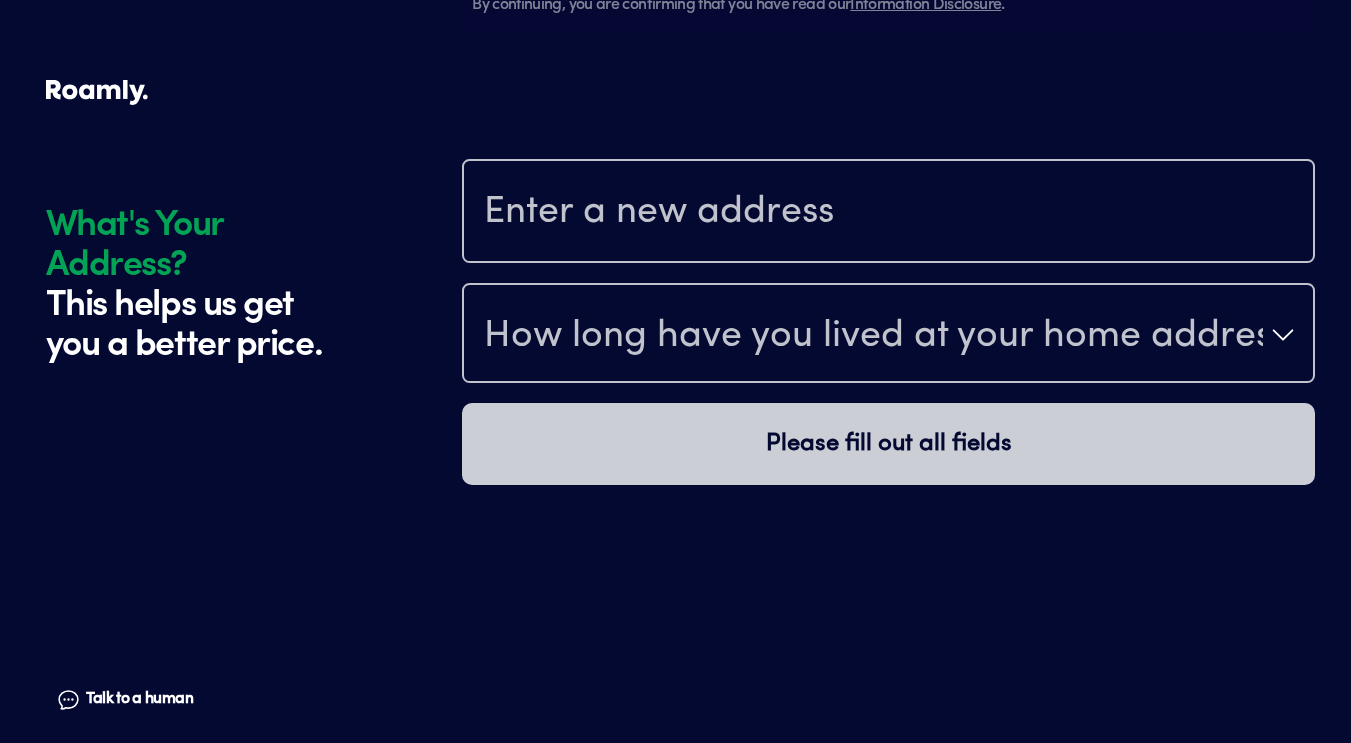 click at bounding box center [888, 213] 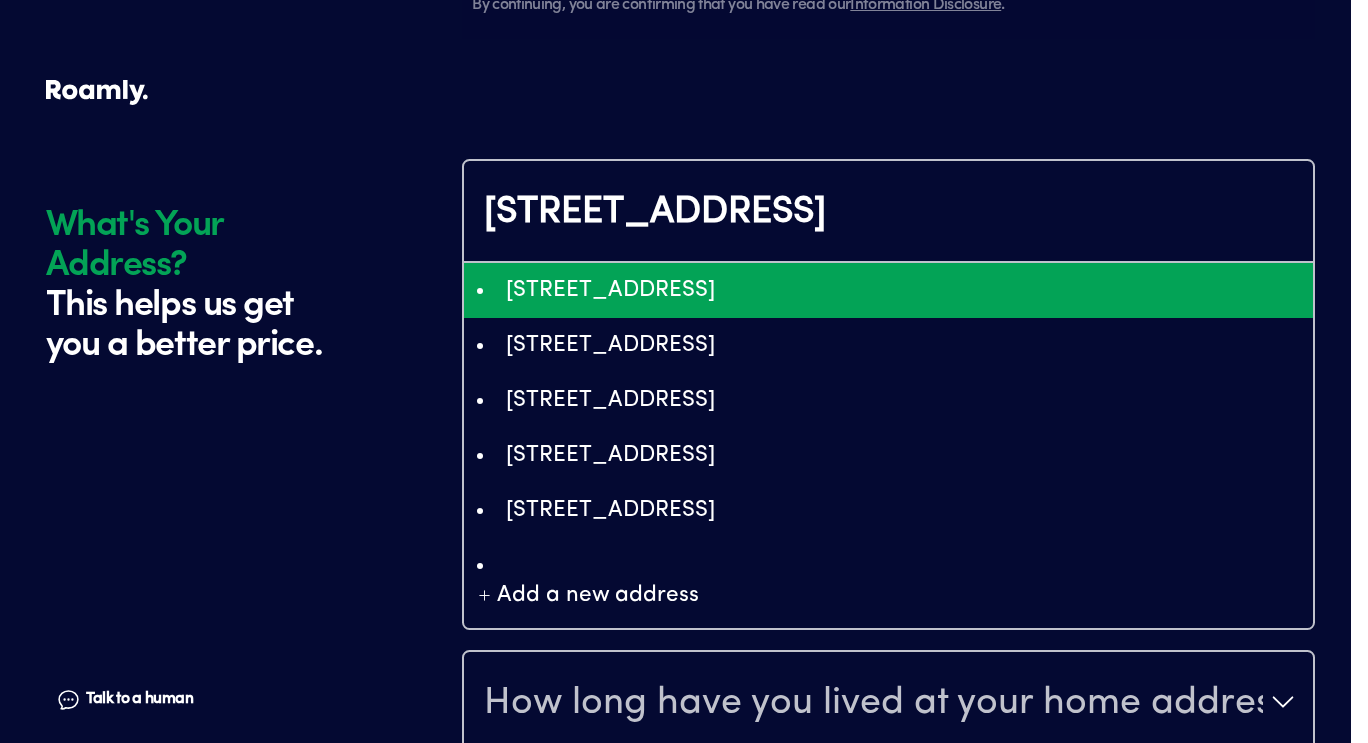 type on "ChIJZaPWyEKYyIkRnxSoi7TdNSI" 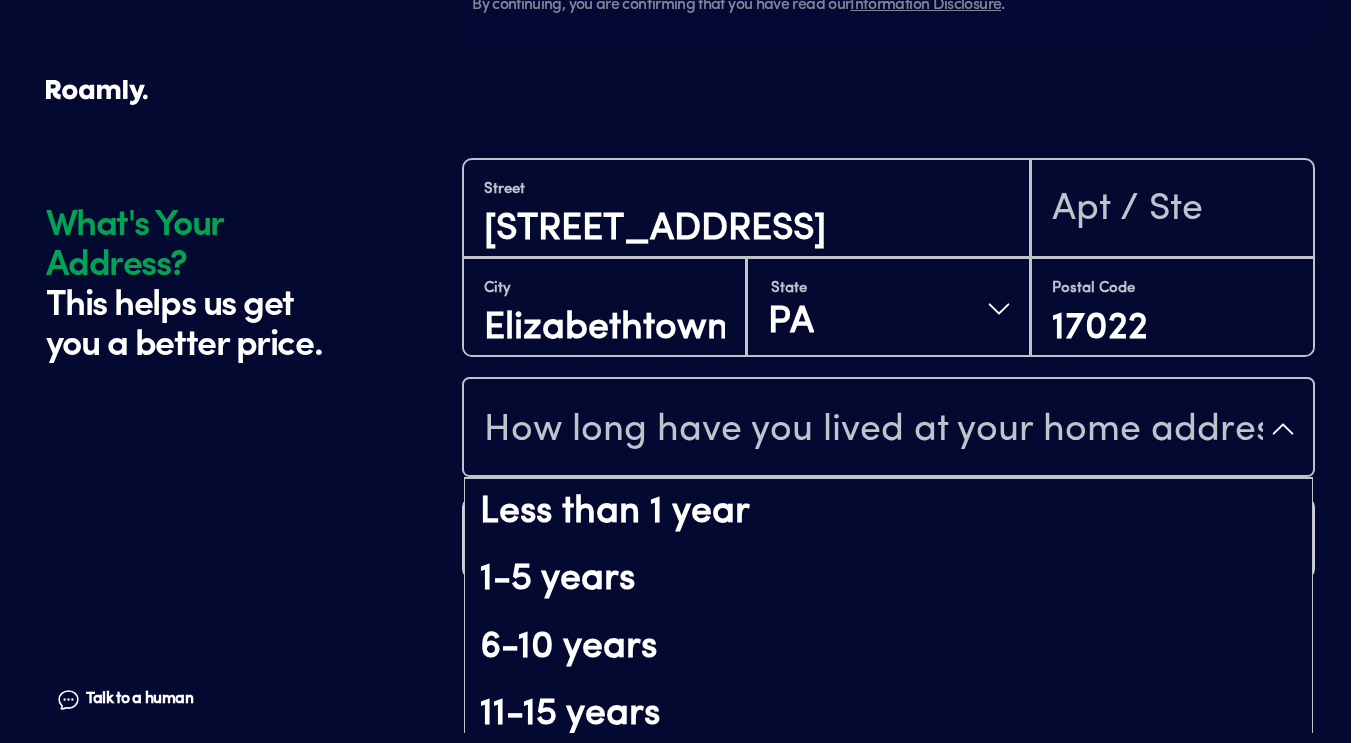 click on "How long have you lived at your home address?" at bounding box center [873, 431] 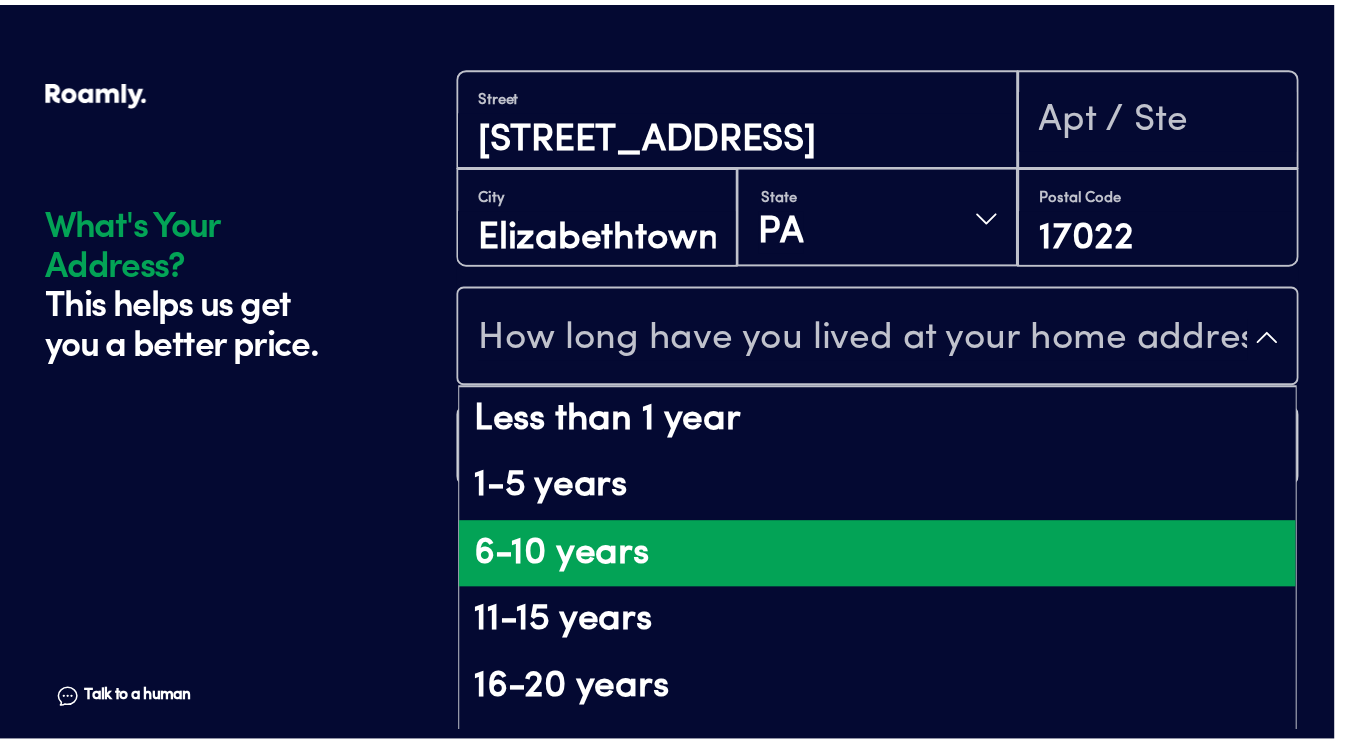 scroll, scrollTop: 151, scrollLeft: 0, axis: vertical 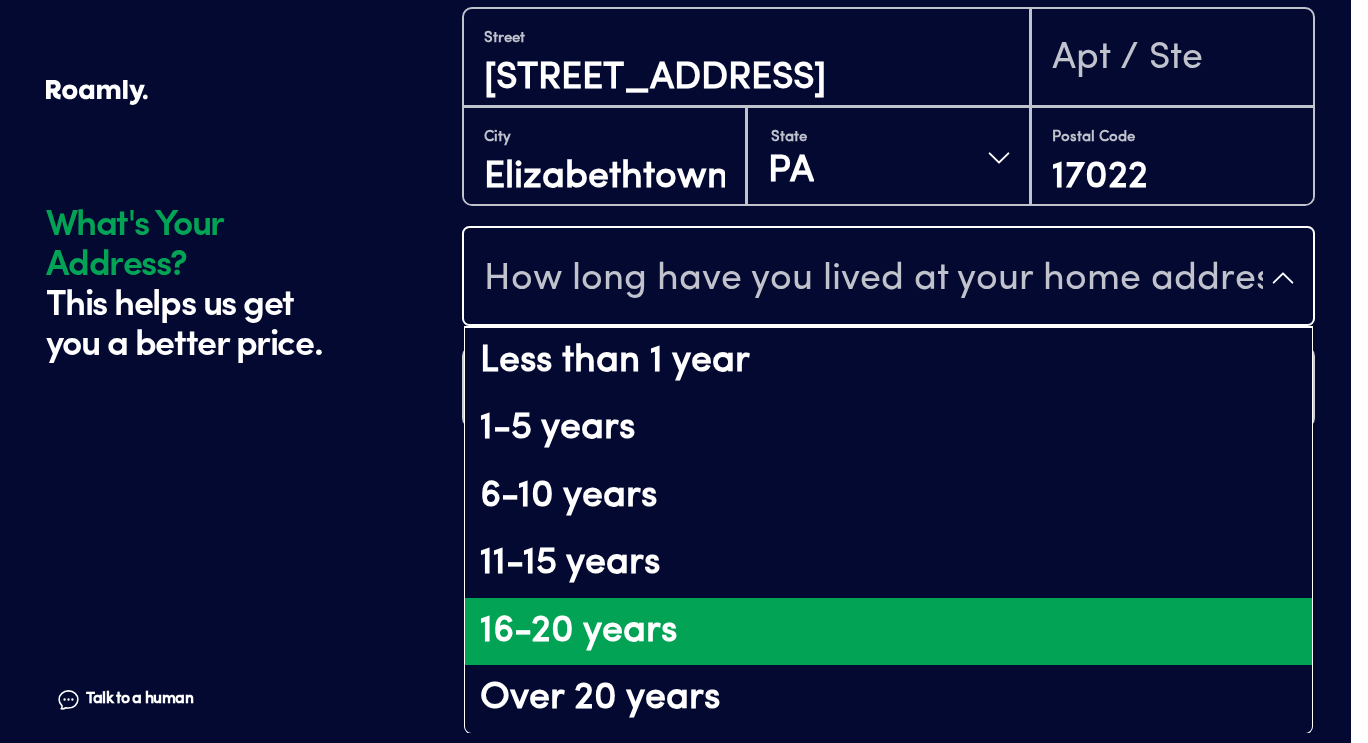 click on "16-20 years" at bounding box center (888, 632) 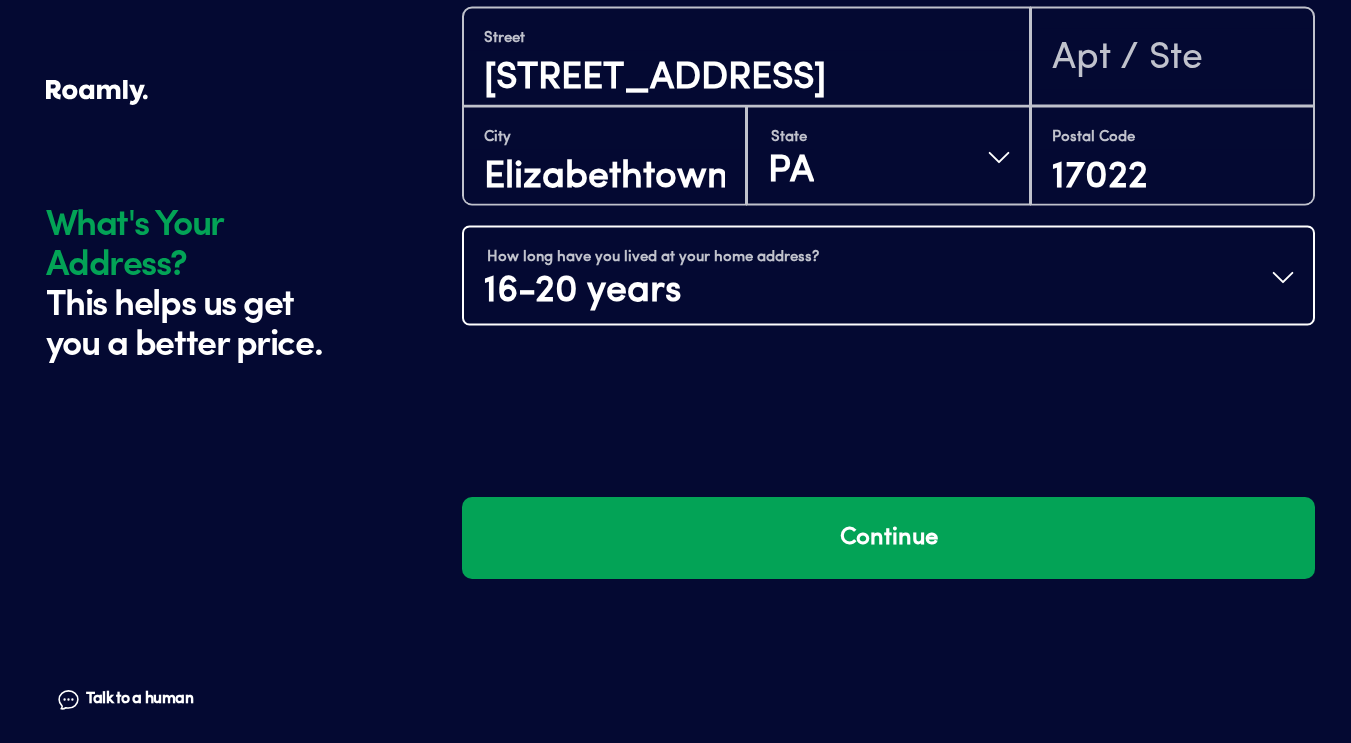 scroll, scrollTop: 0, scrollLeft: 0, axis: both 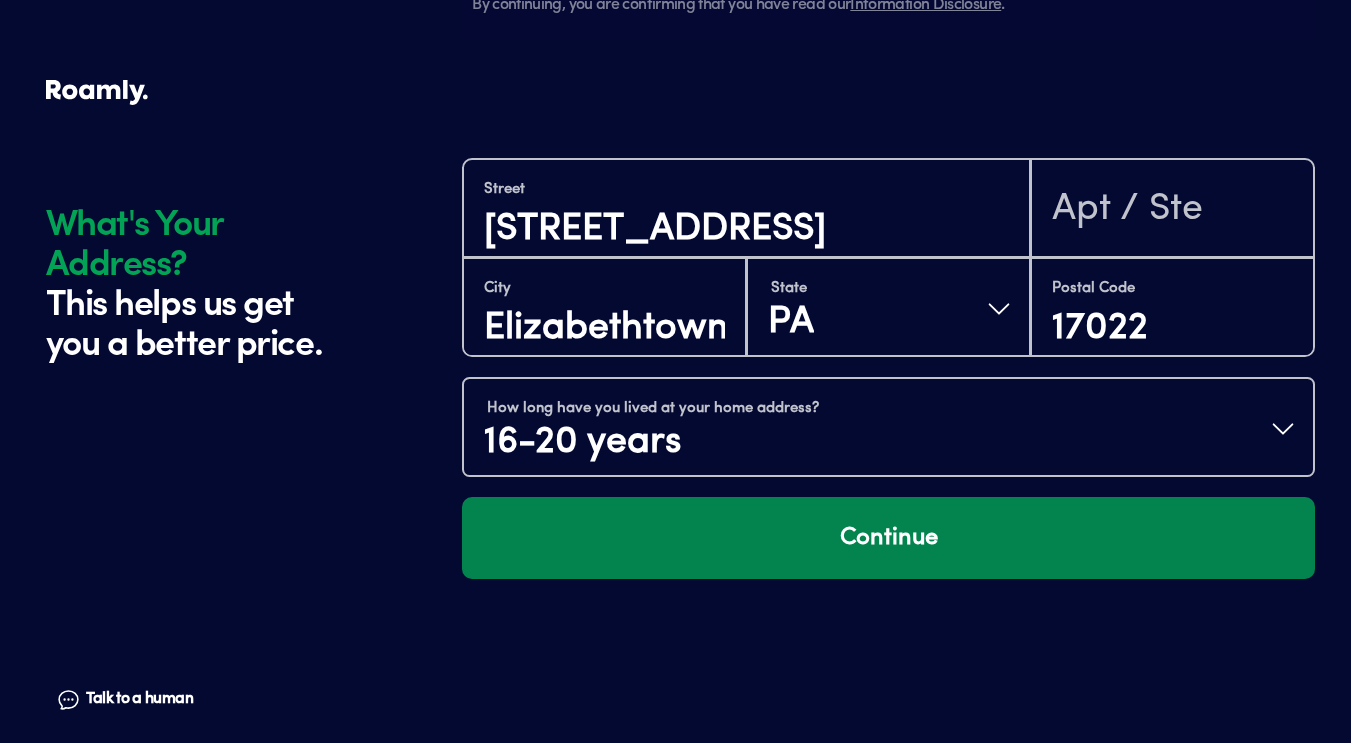 click on "Continue" at bounding box center (888, 538) 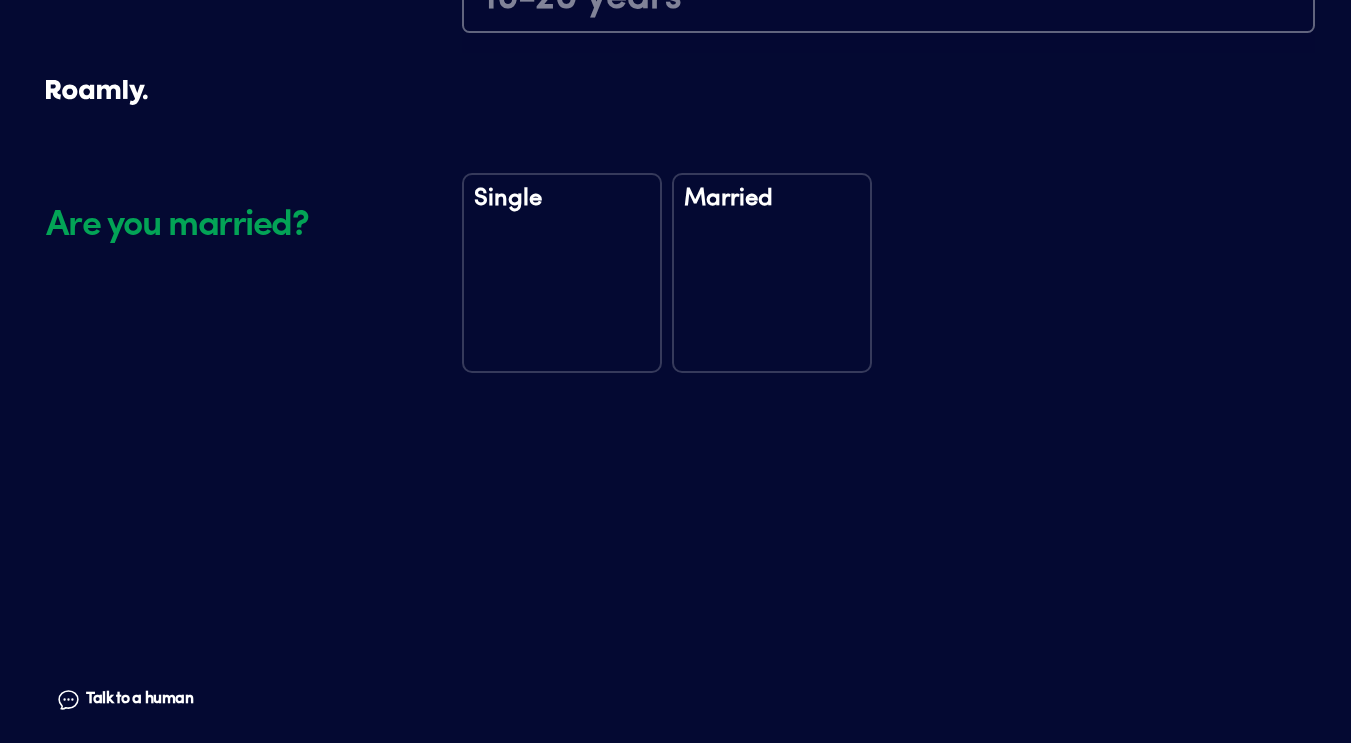 scroll, scrollTop: 2337, scrollLeft: 0, axis: vertical 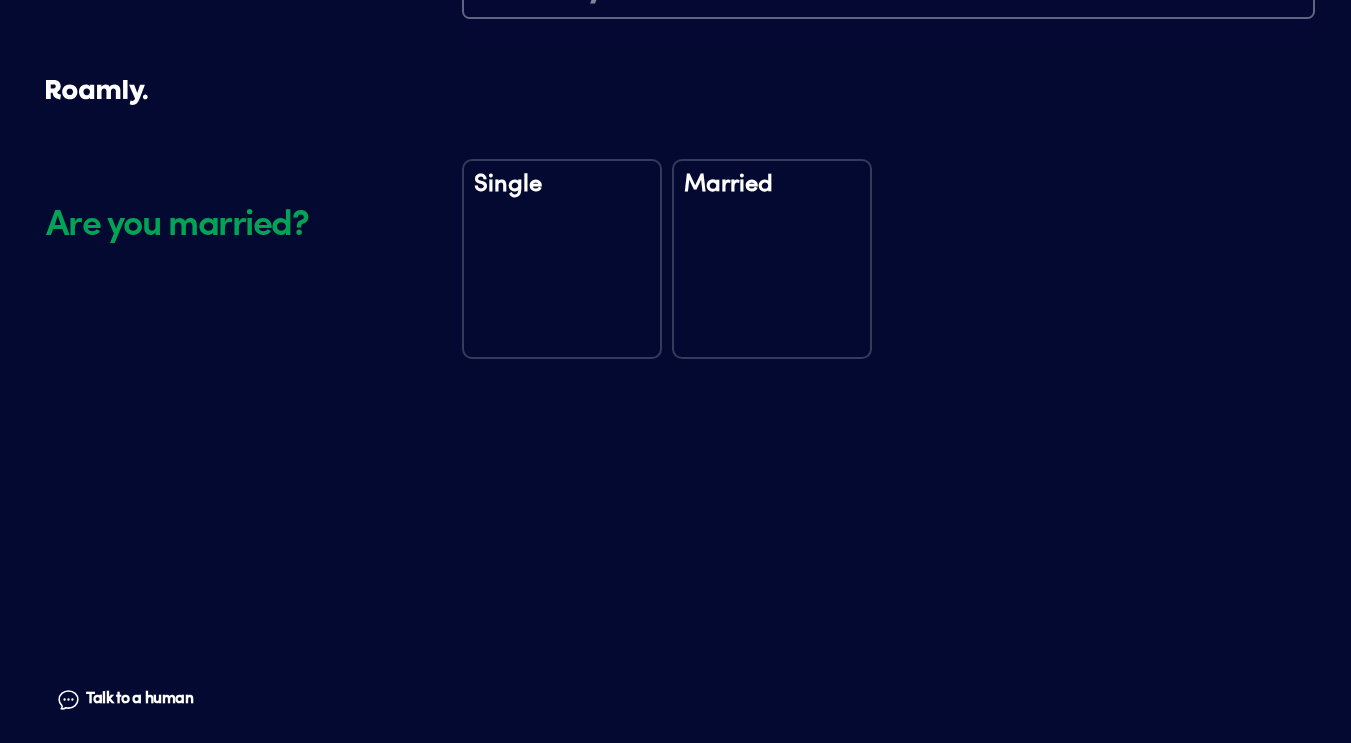 click on "Single" at bounding box center [562, 259] 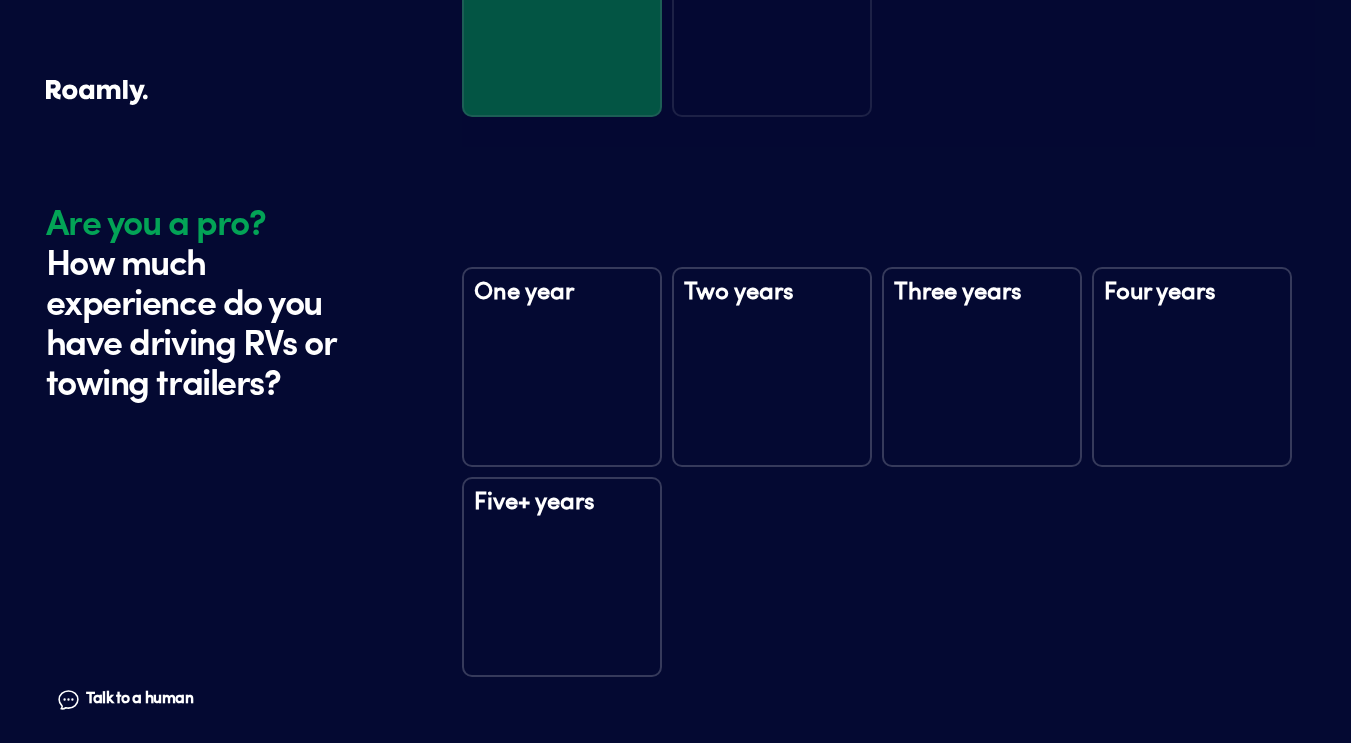 scroll, scrollTop: 2527, scrollLeft: 0, axis: vertical 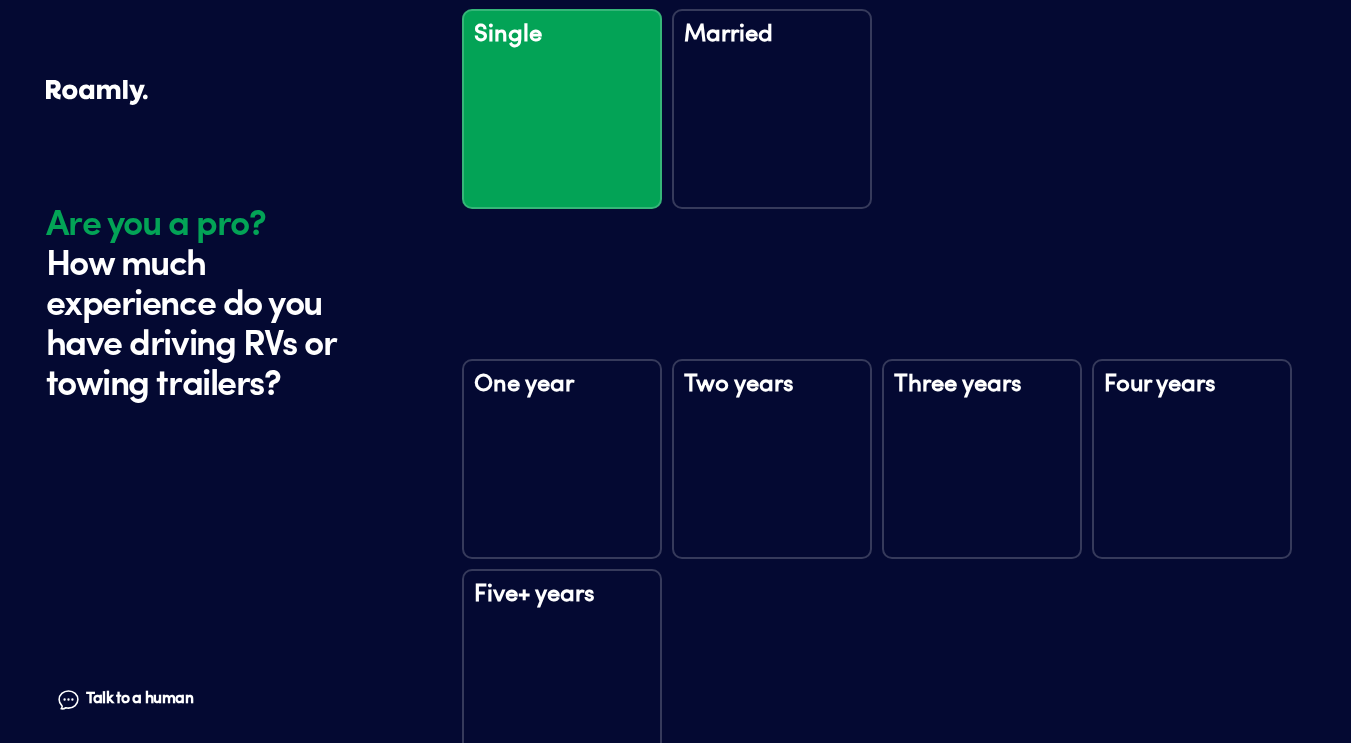 click at bounding box center [888, 104] 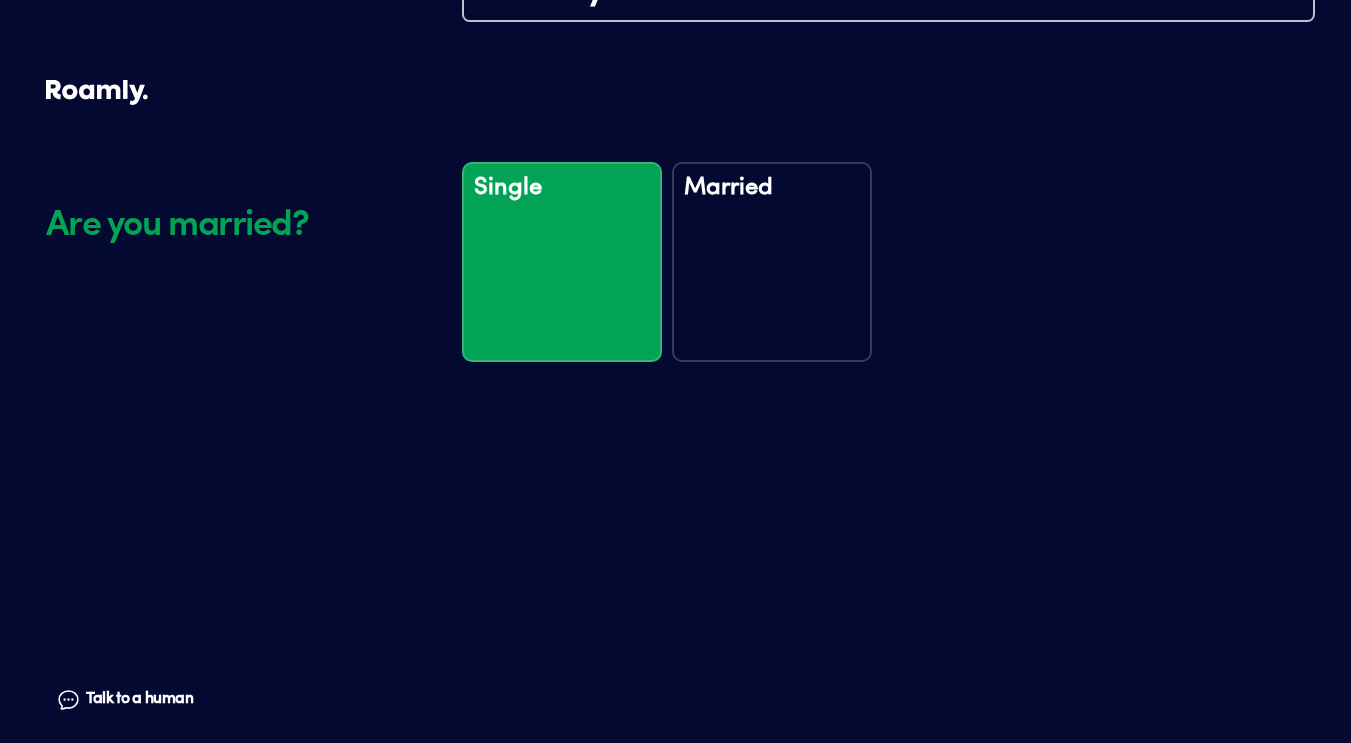 scroll, scrollTop: 2337, scrollLeft: 0, axis: vertical 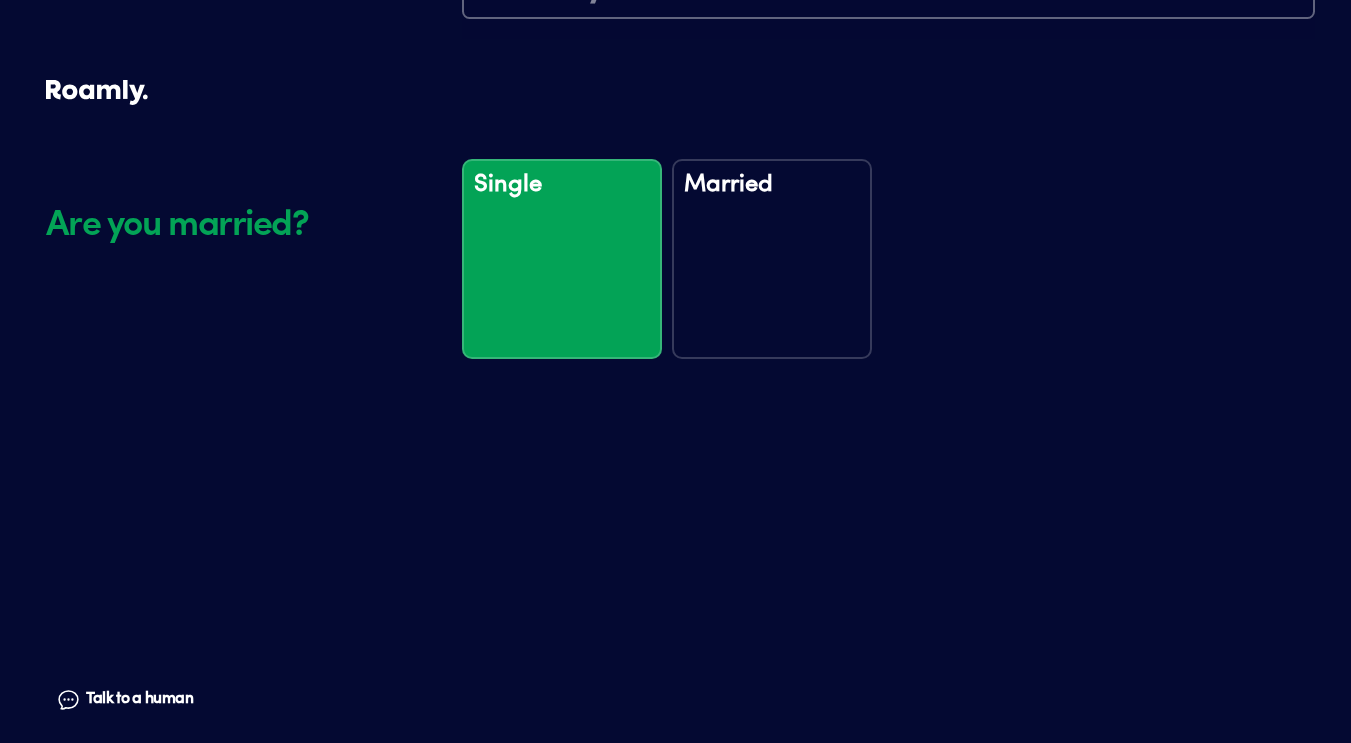 click on "Married" at bounding box center [772, 259] 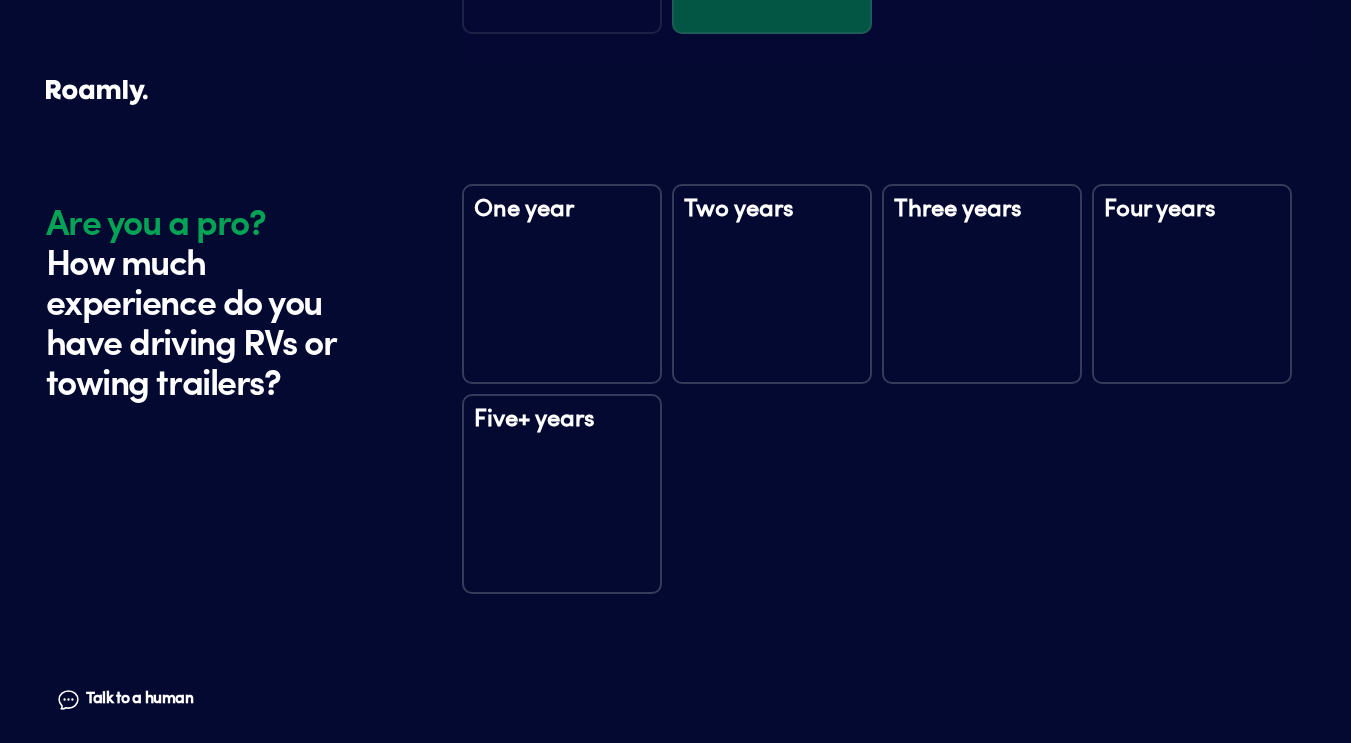 scroll, scrollTop: 2727, scrollLeft: 0, axis: vertical 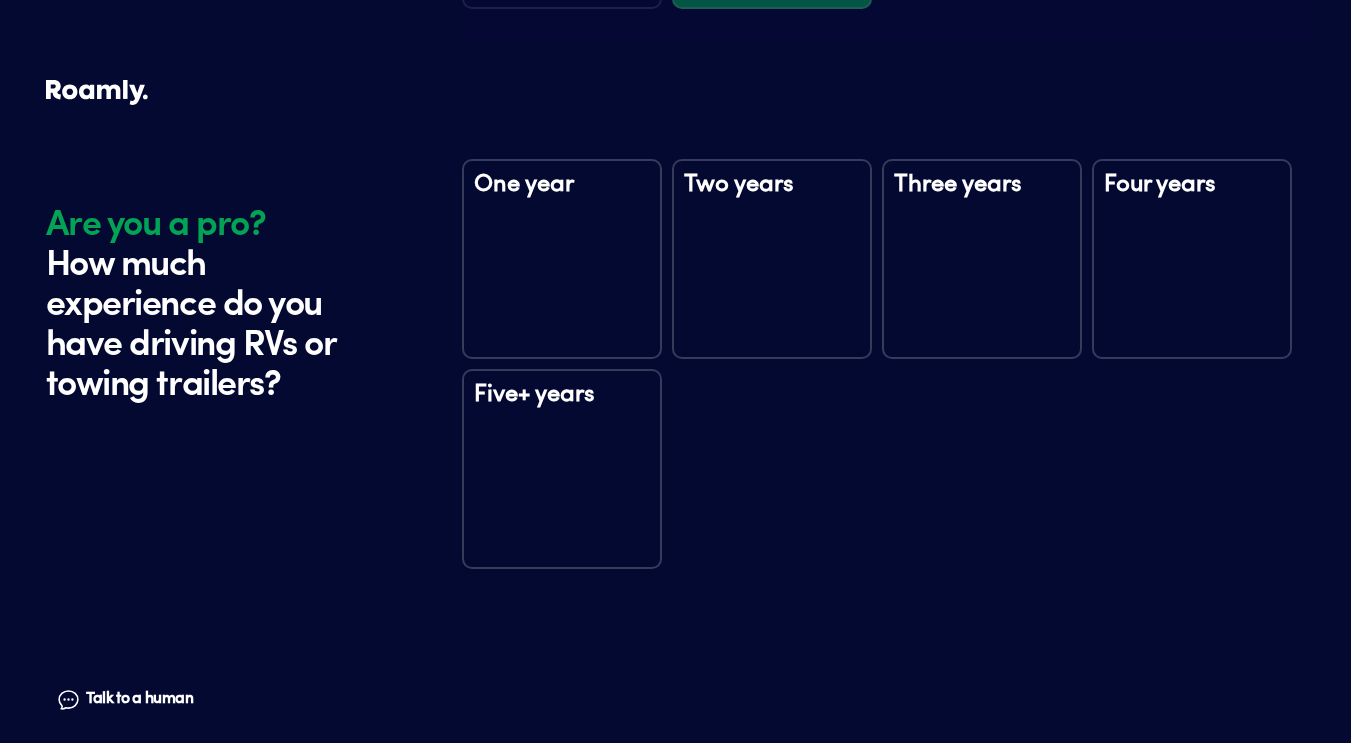 click on "Five+ years" at bounding box center [562, 469] 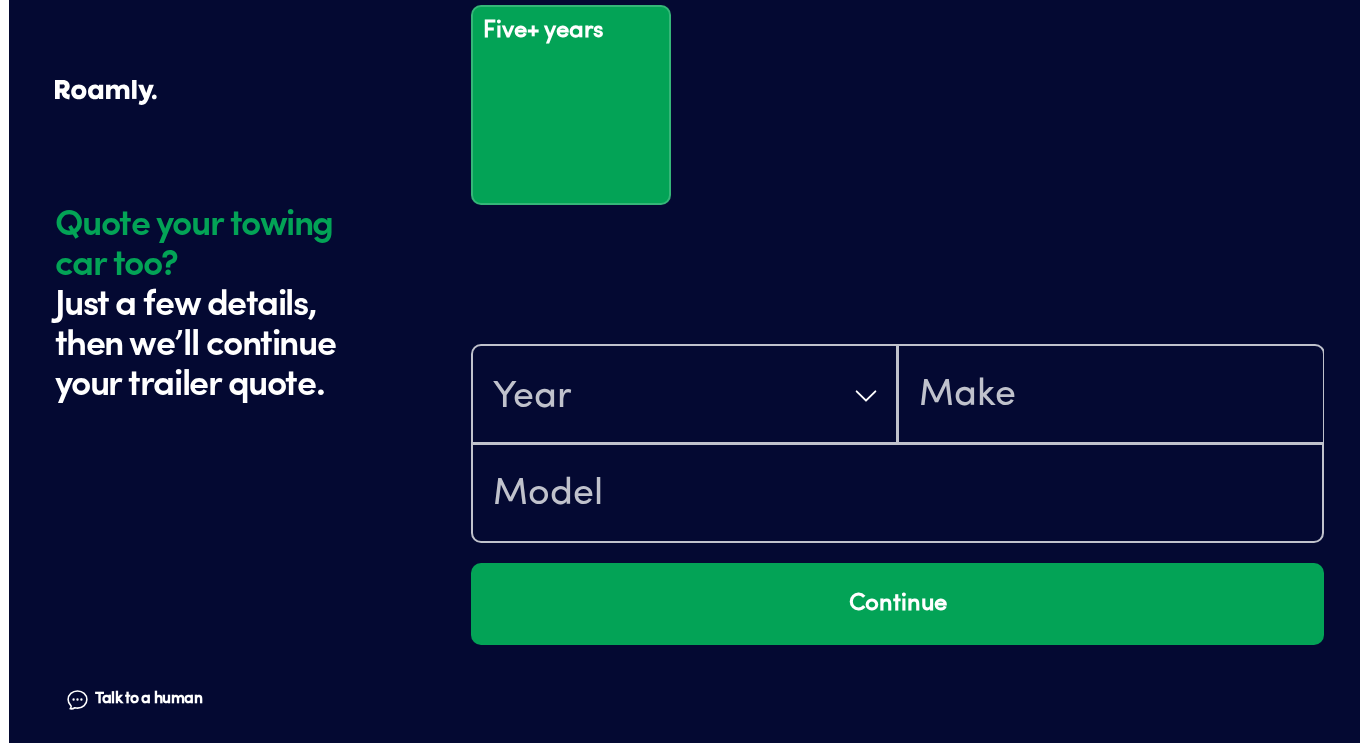 scroll, scrollTop: 3317, scrollLeft: 0, axis: vertical 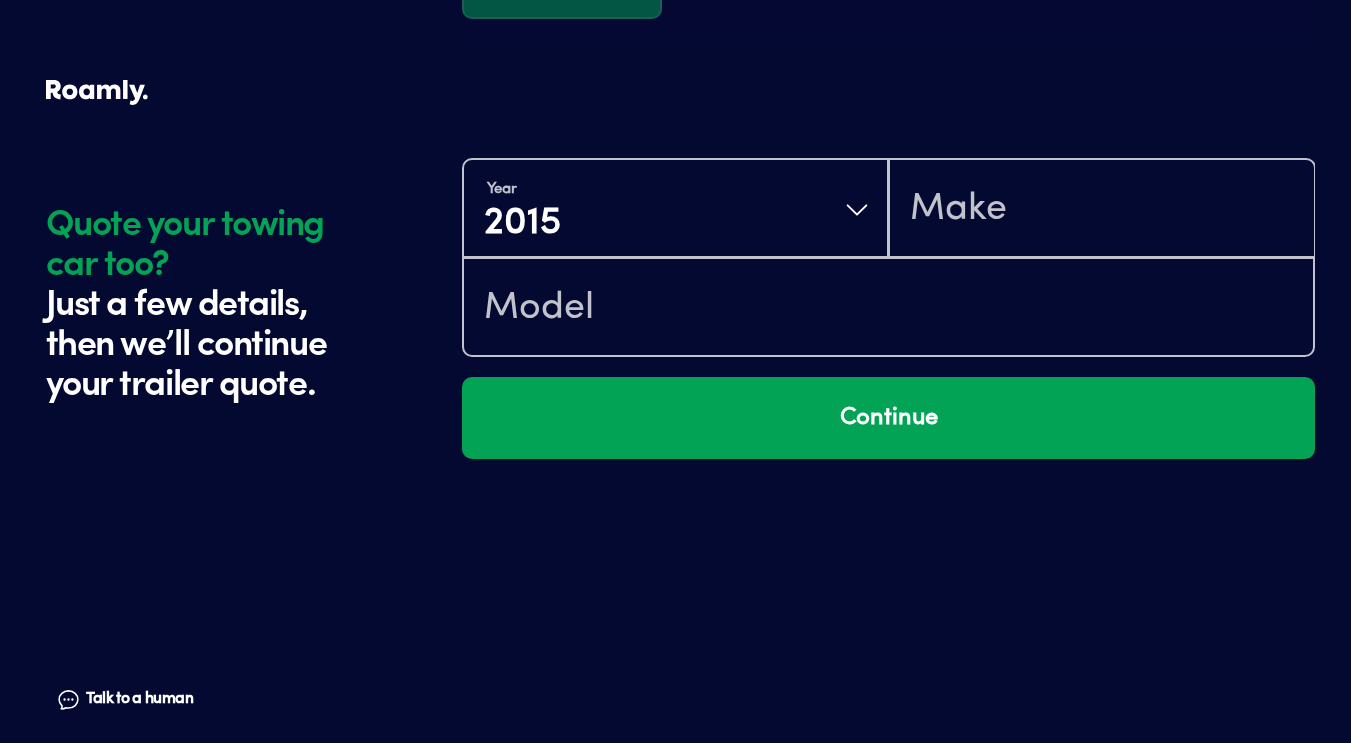 click at bounding box center (1101, 208) 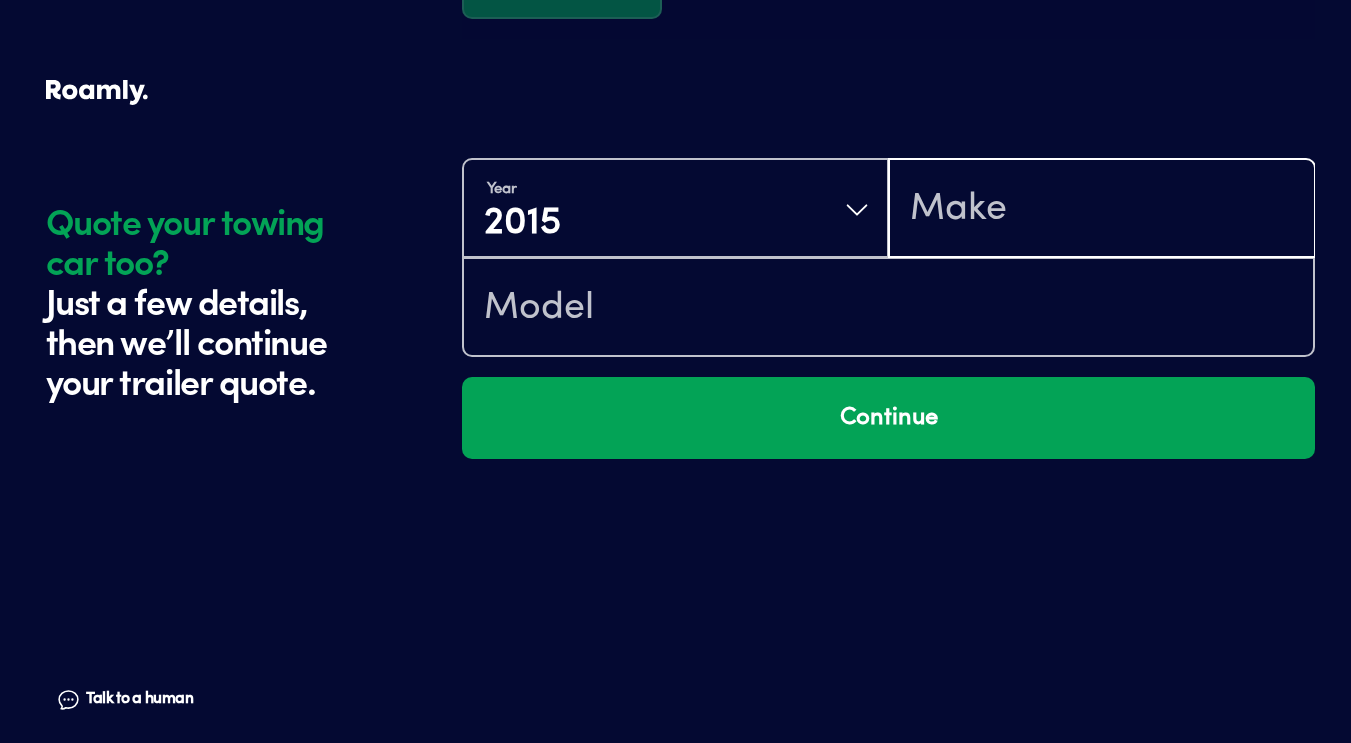 click at bounding box center (1101, 210) 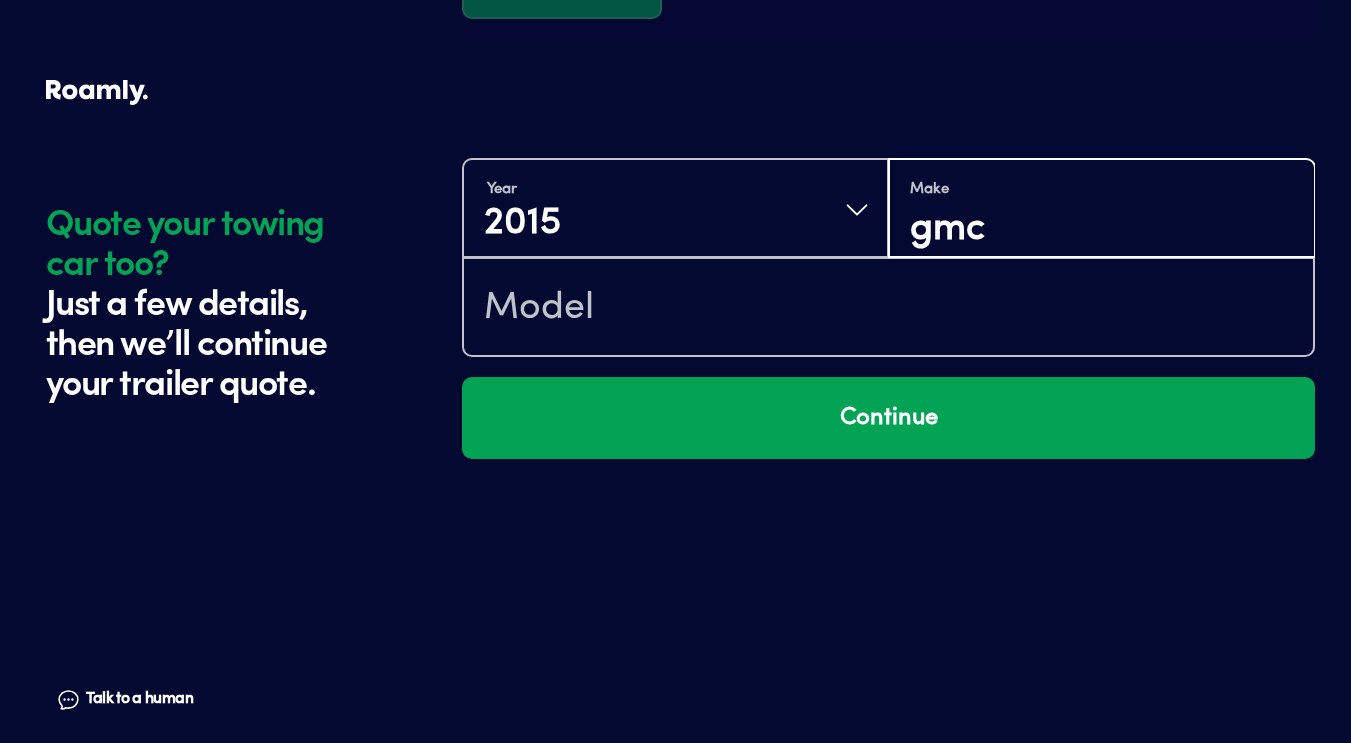 type on "gmc" 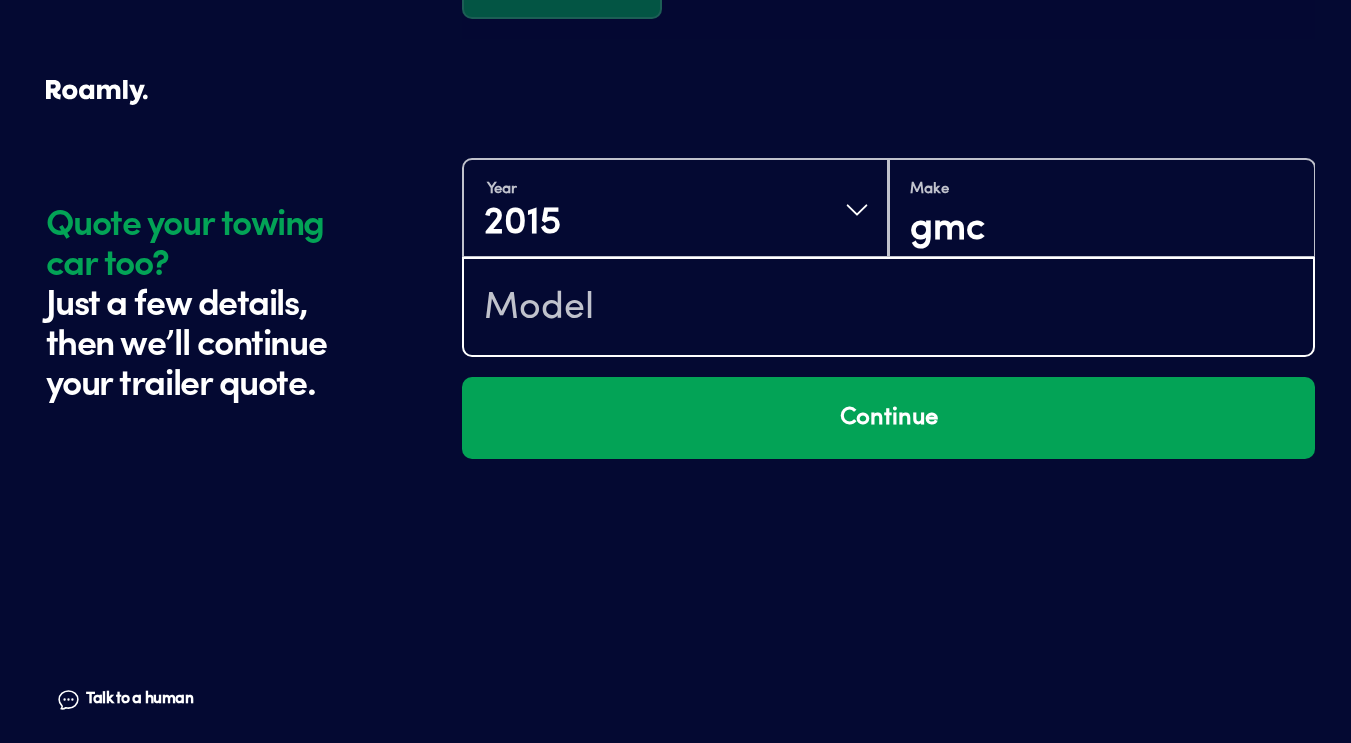 click at bounding box center [888, 309] 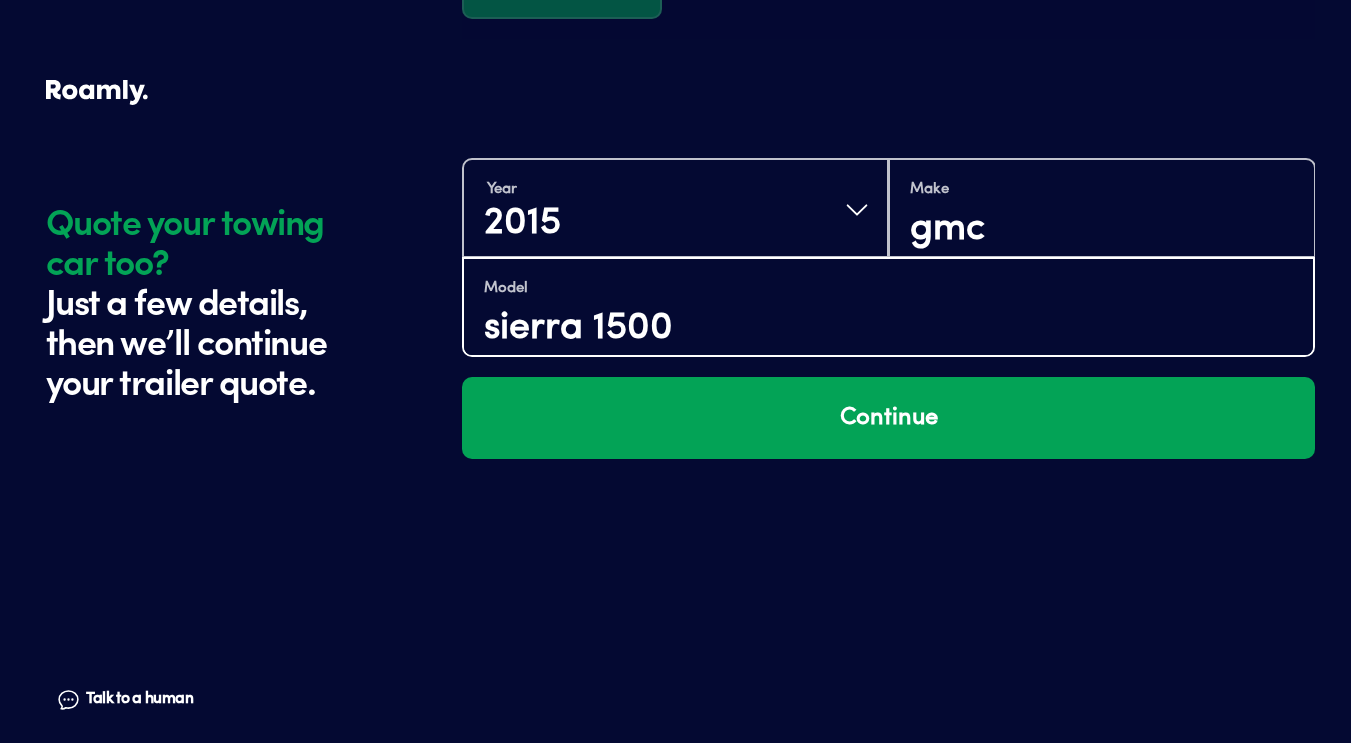 type on "sierra 1500" 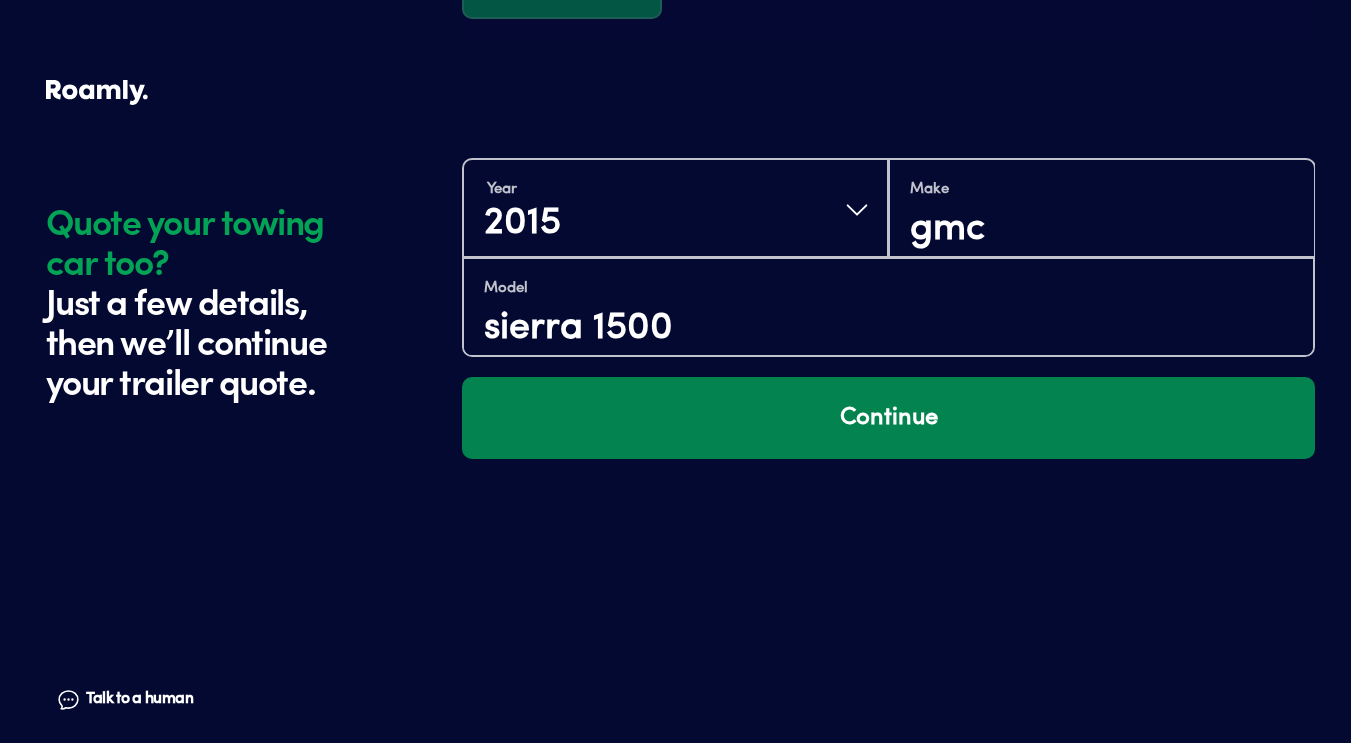 click on "Continue" at bounding box center (888, 418) 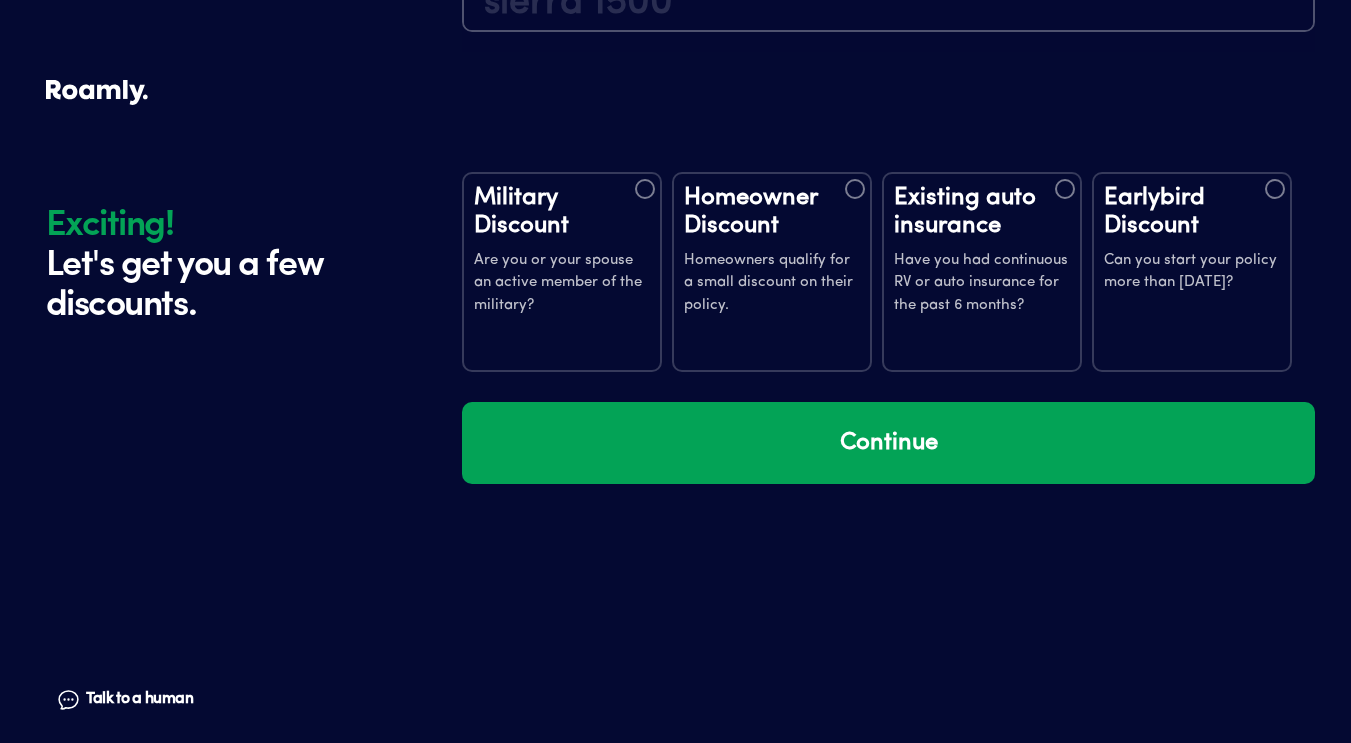 scroll, scrollTop: 3695, scrollLeft: 0, axis: vertical 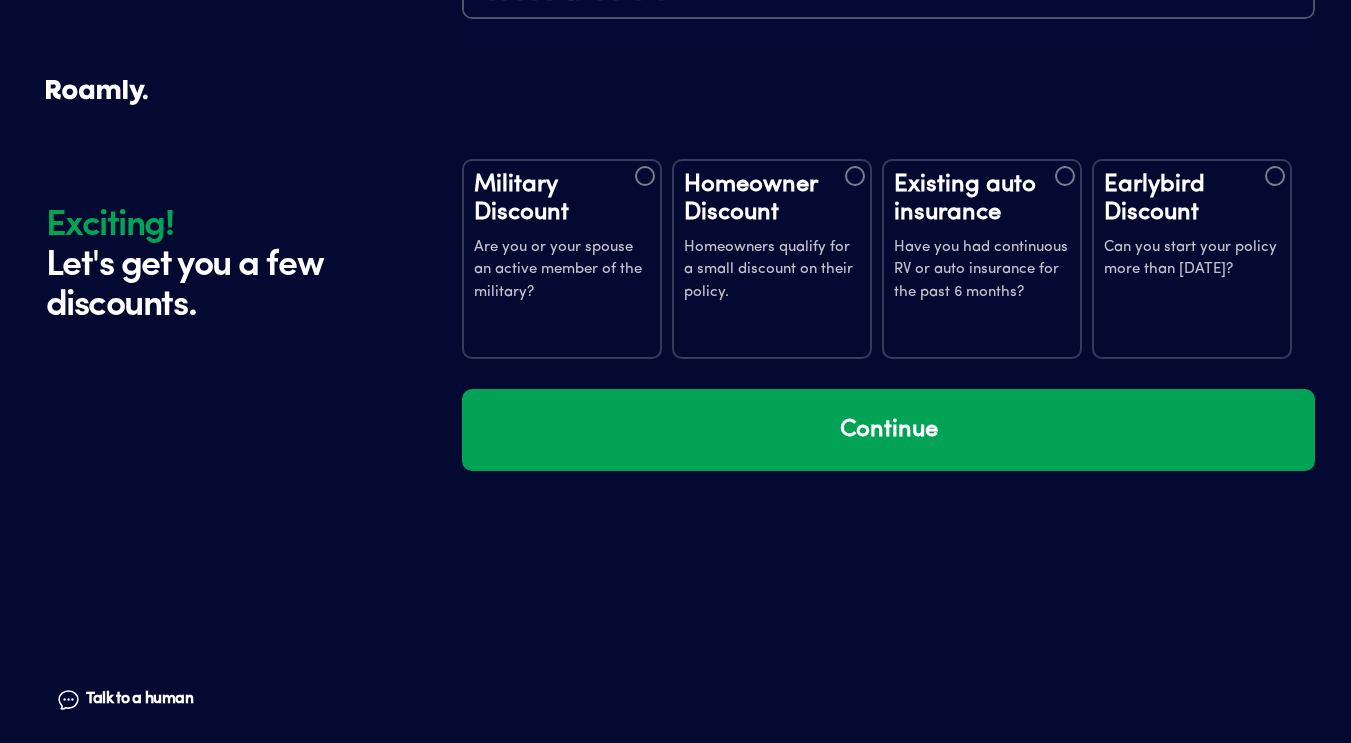 click at bounding box center [1065, 176] 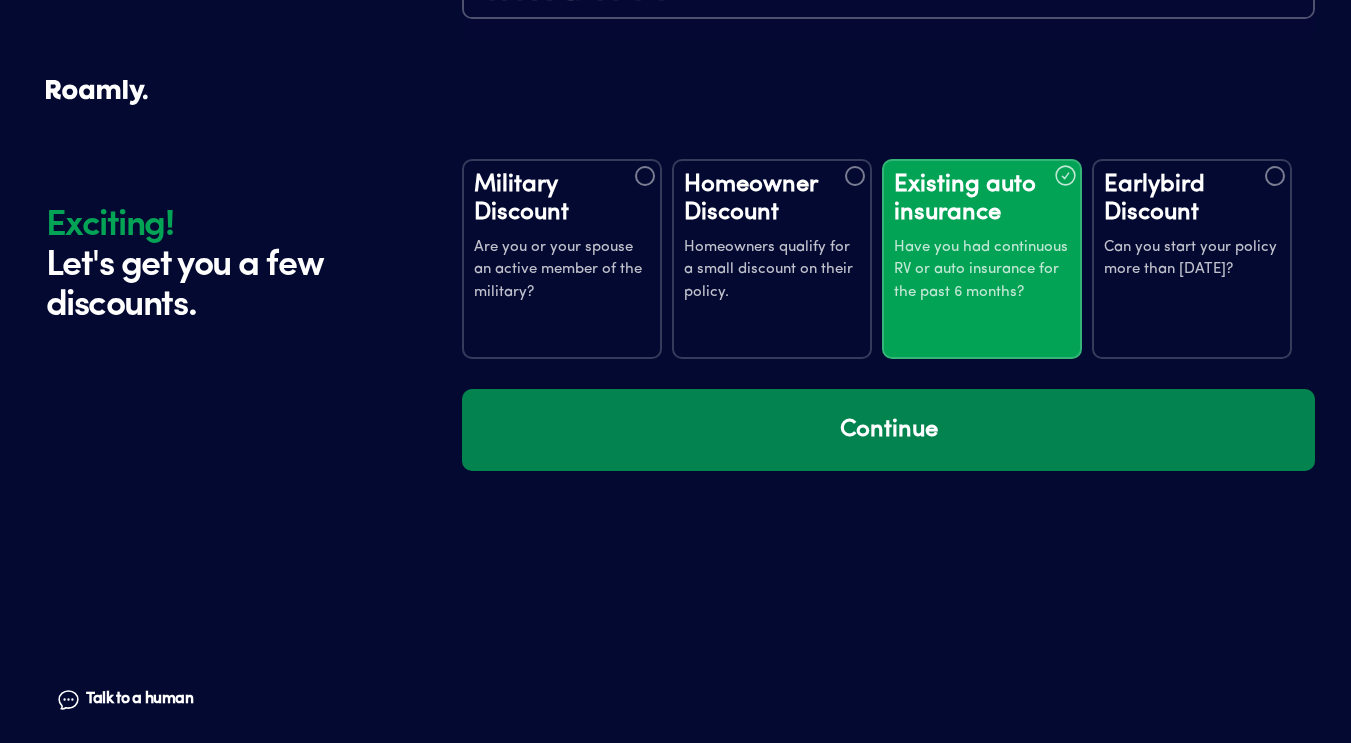 click on "Continue" at bounding box center [888, 430] 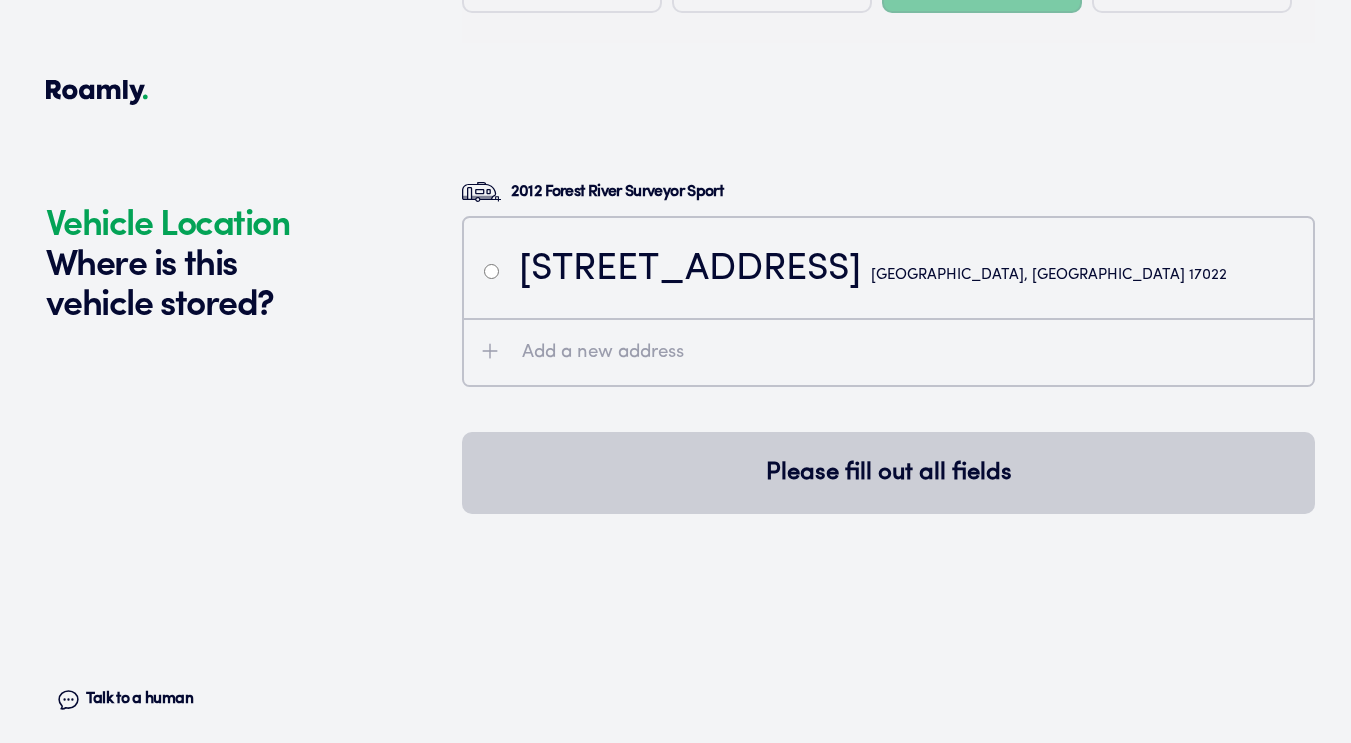 scroll, scrollTop: 4085, scrollLeft: 0, axis: vertical 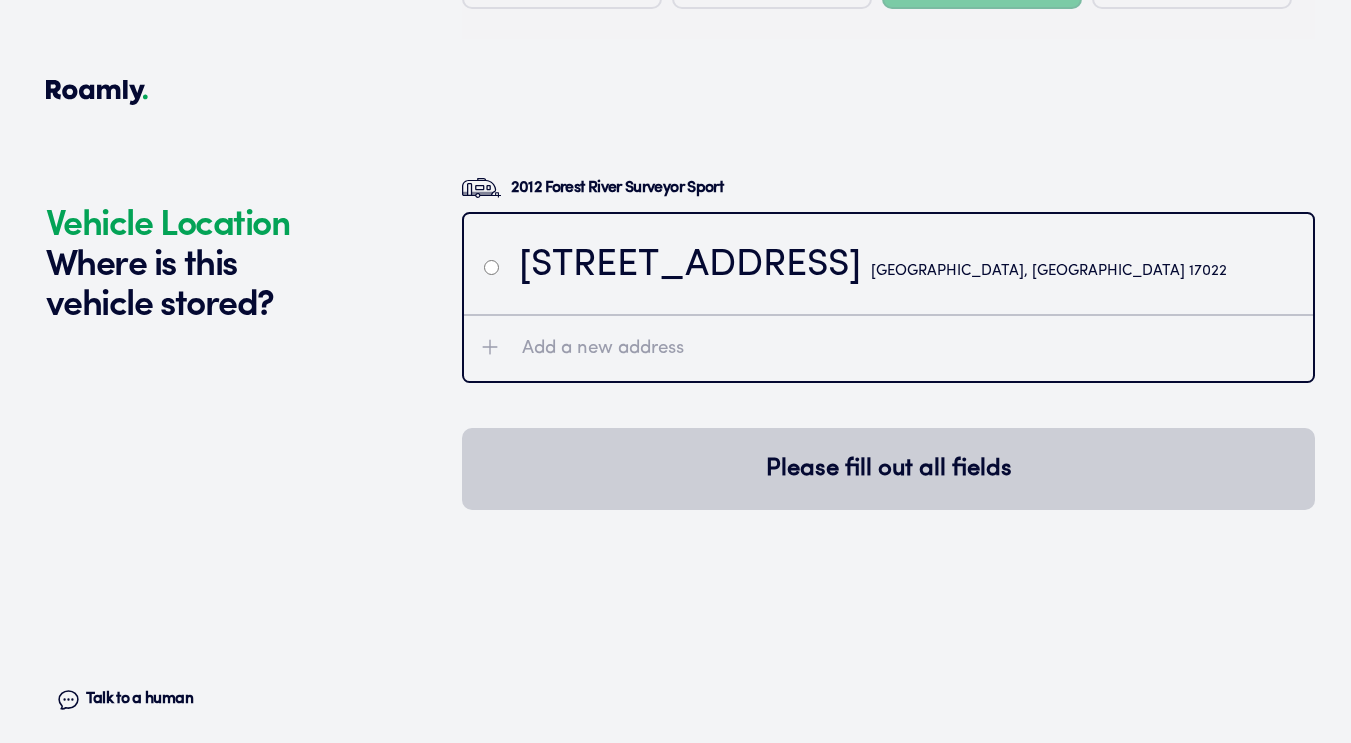 click at bounding box center [491, 267] 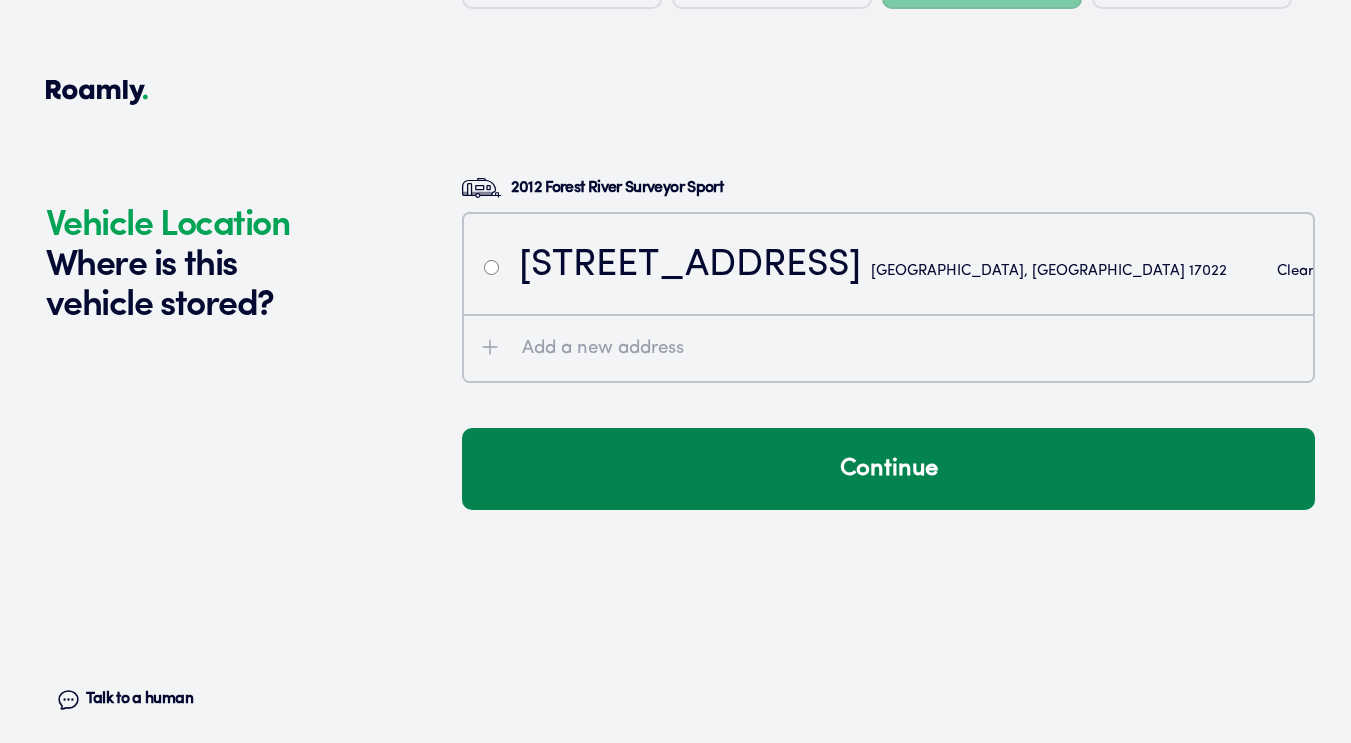 click on "Continue" at bounding box center [888, 469] 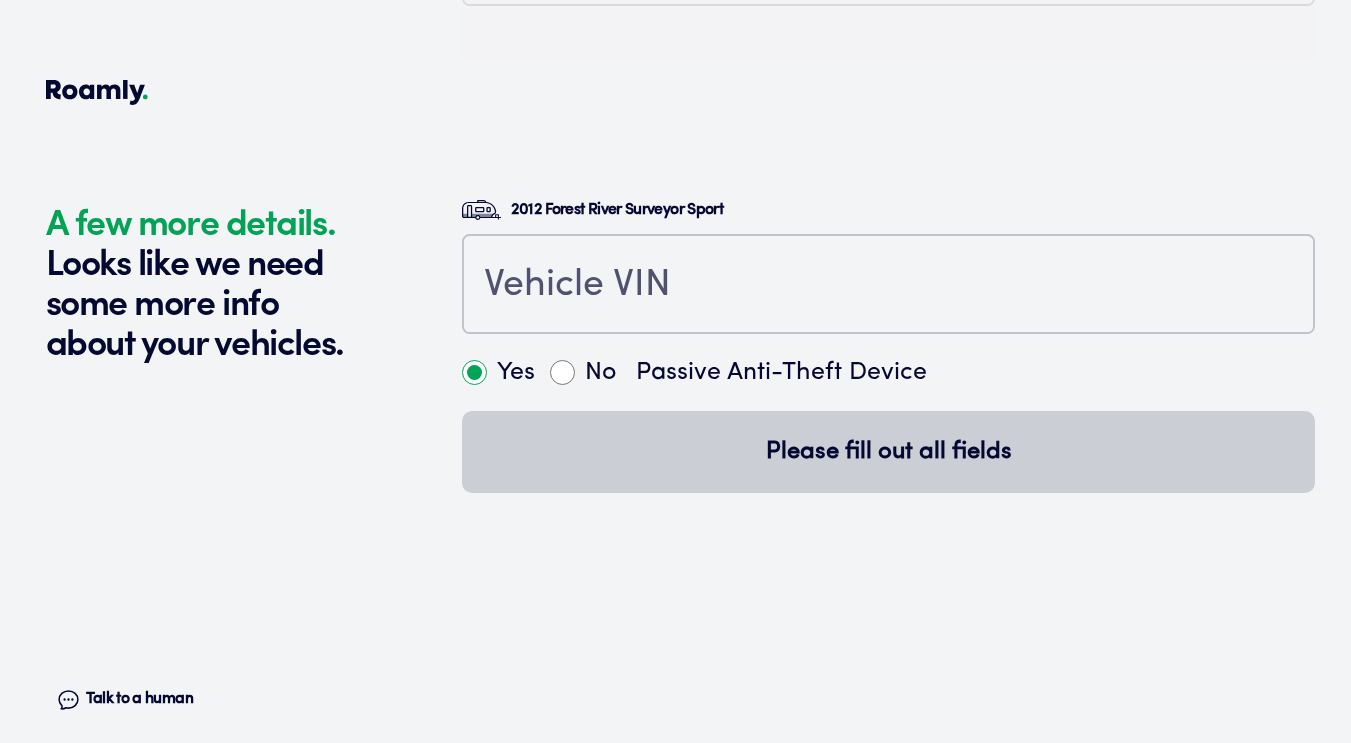 scroll, scrollTop: 4524, scrollLeft: 0, axis: vertical 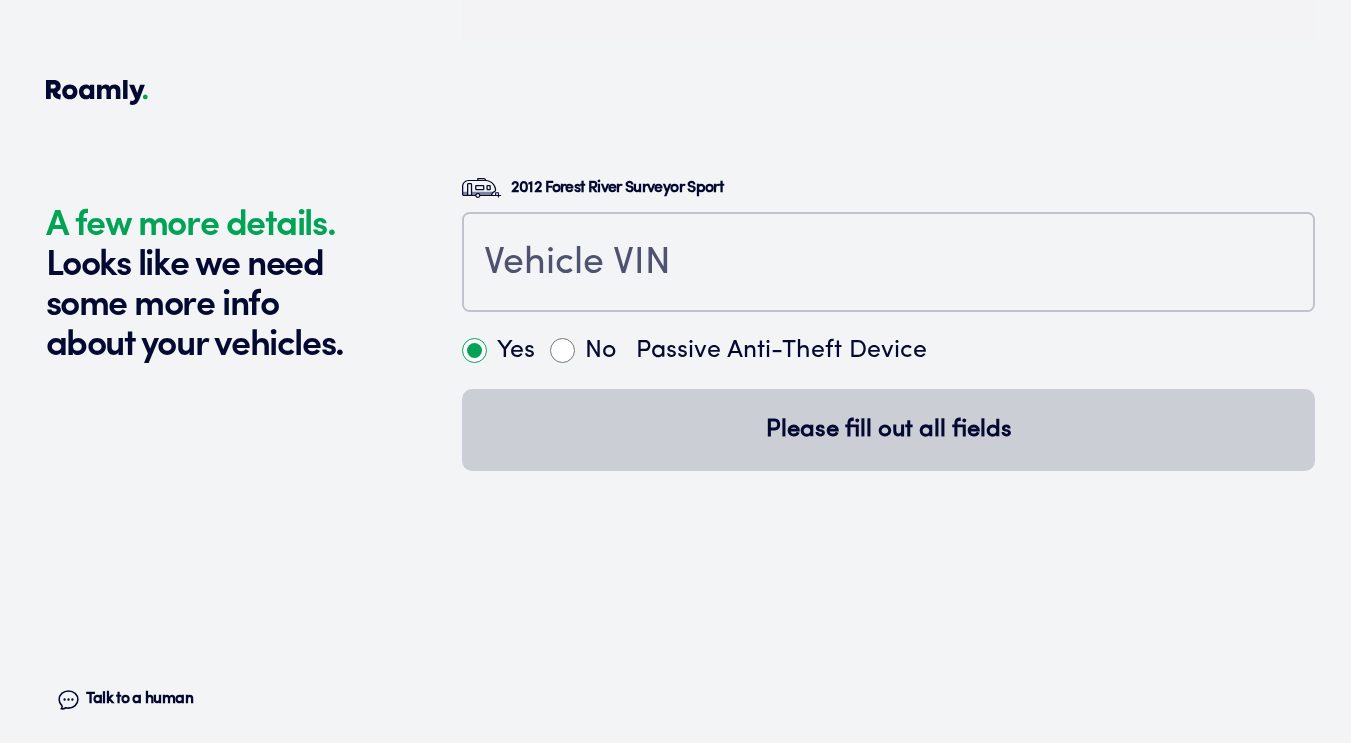 click on "Yes" at bounding box center [474, 350] 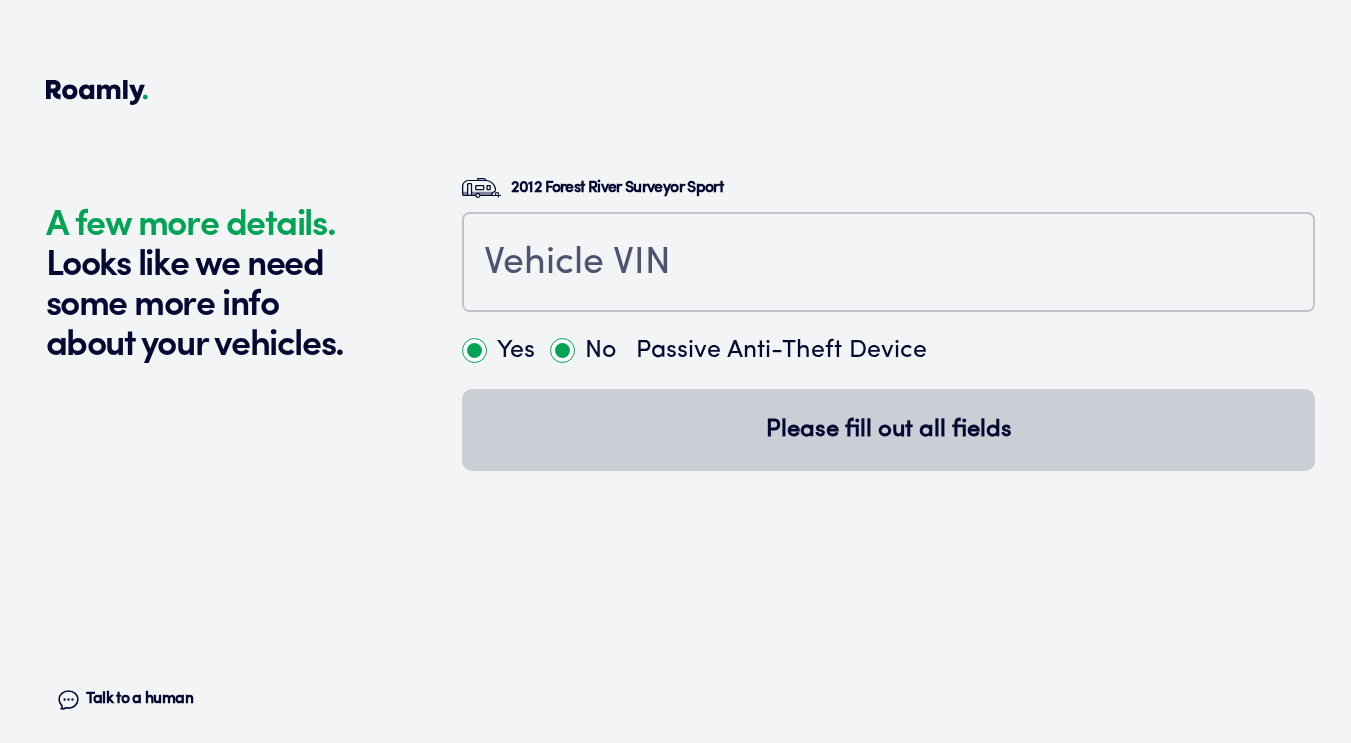 radio on "false" 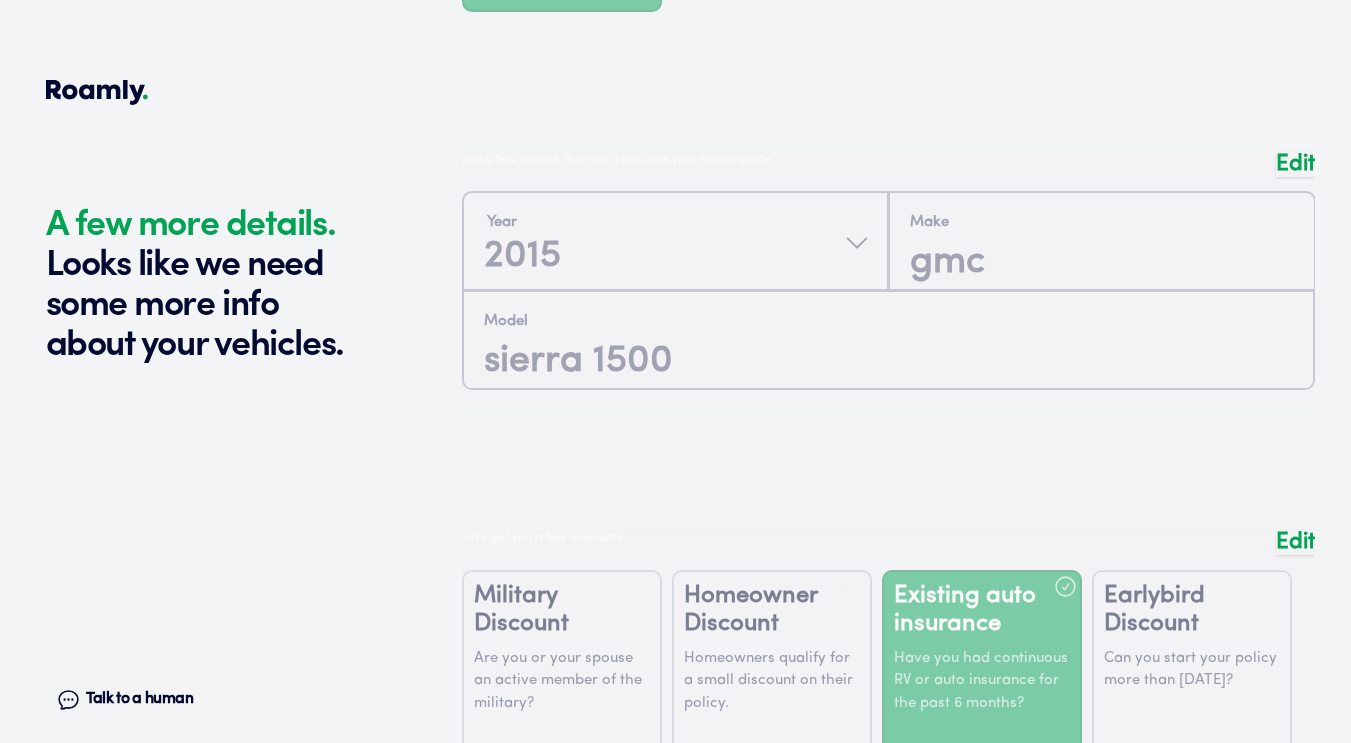 scroll, scrollTop: 3324, scrollLeft: 0, axis: vertical 